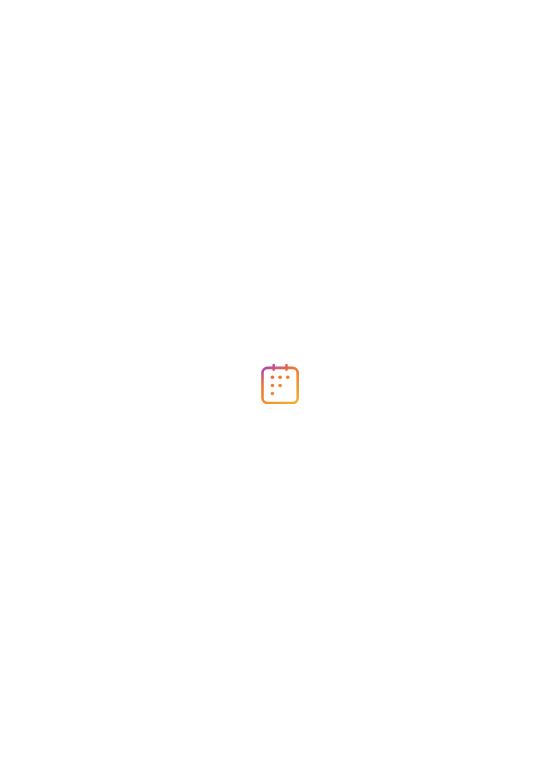 scroll, scrollTop: 0, scrollLeft: 0, axis: both 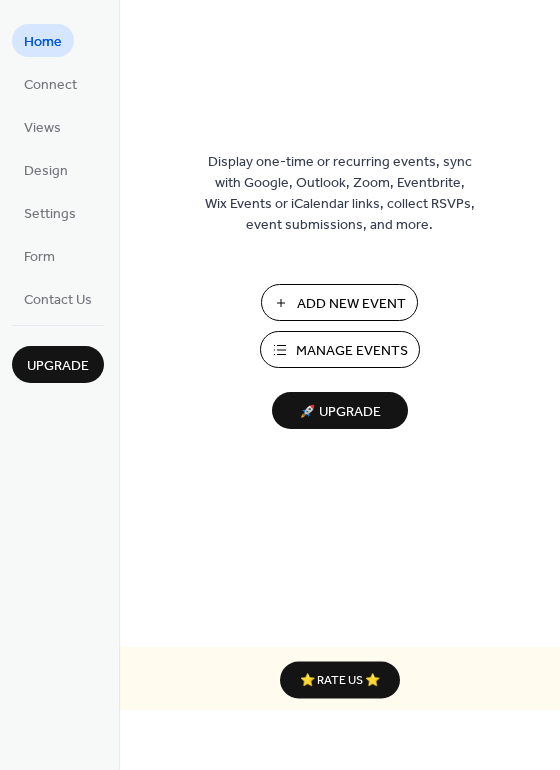 click on "Manage Events" at bounding box center [352, 351] 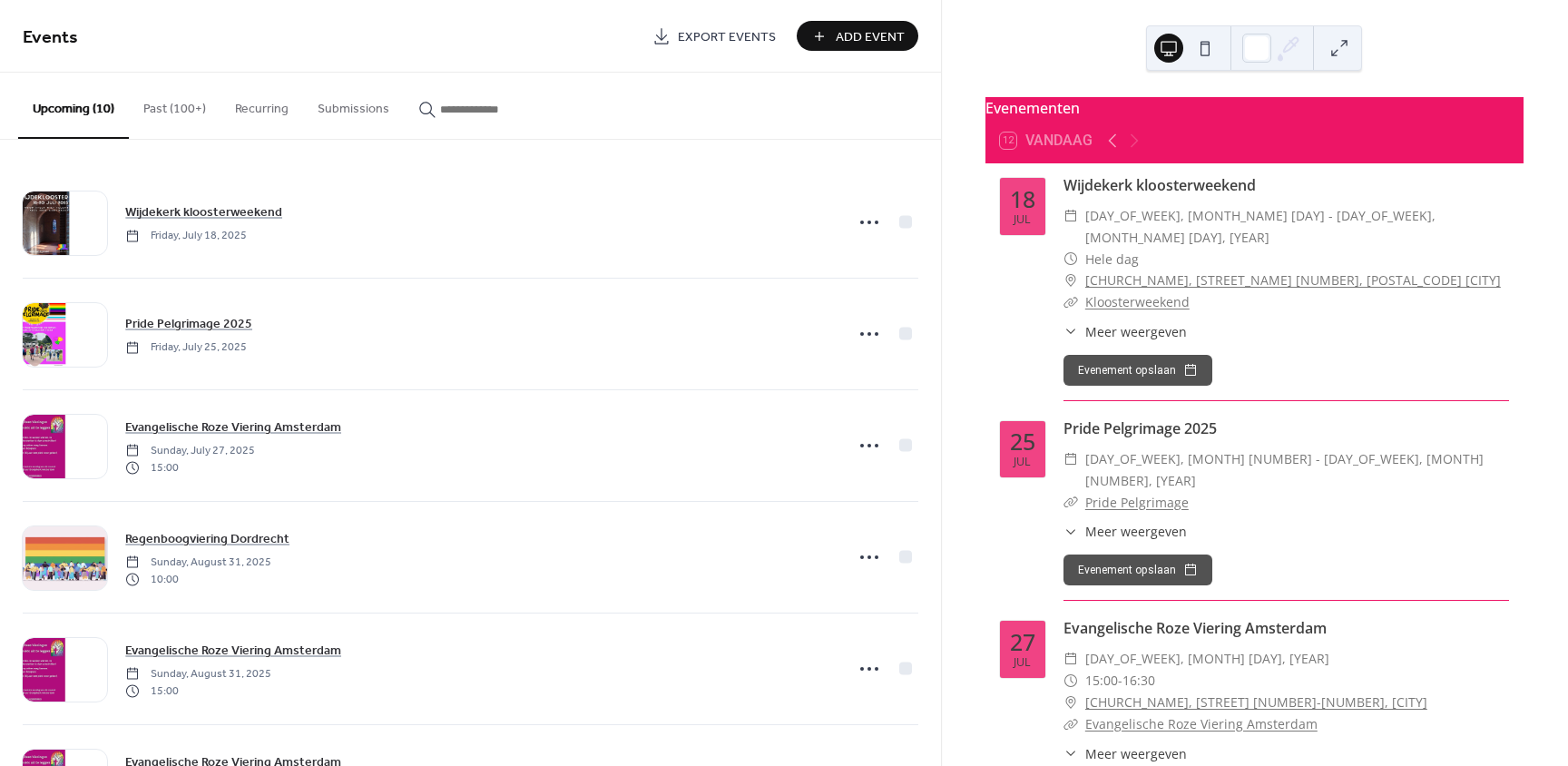 scroll, scrollTop: 0, scrollLeft: 0, axis: both 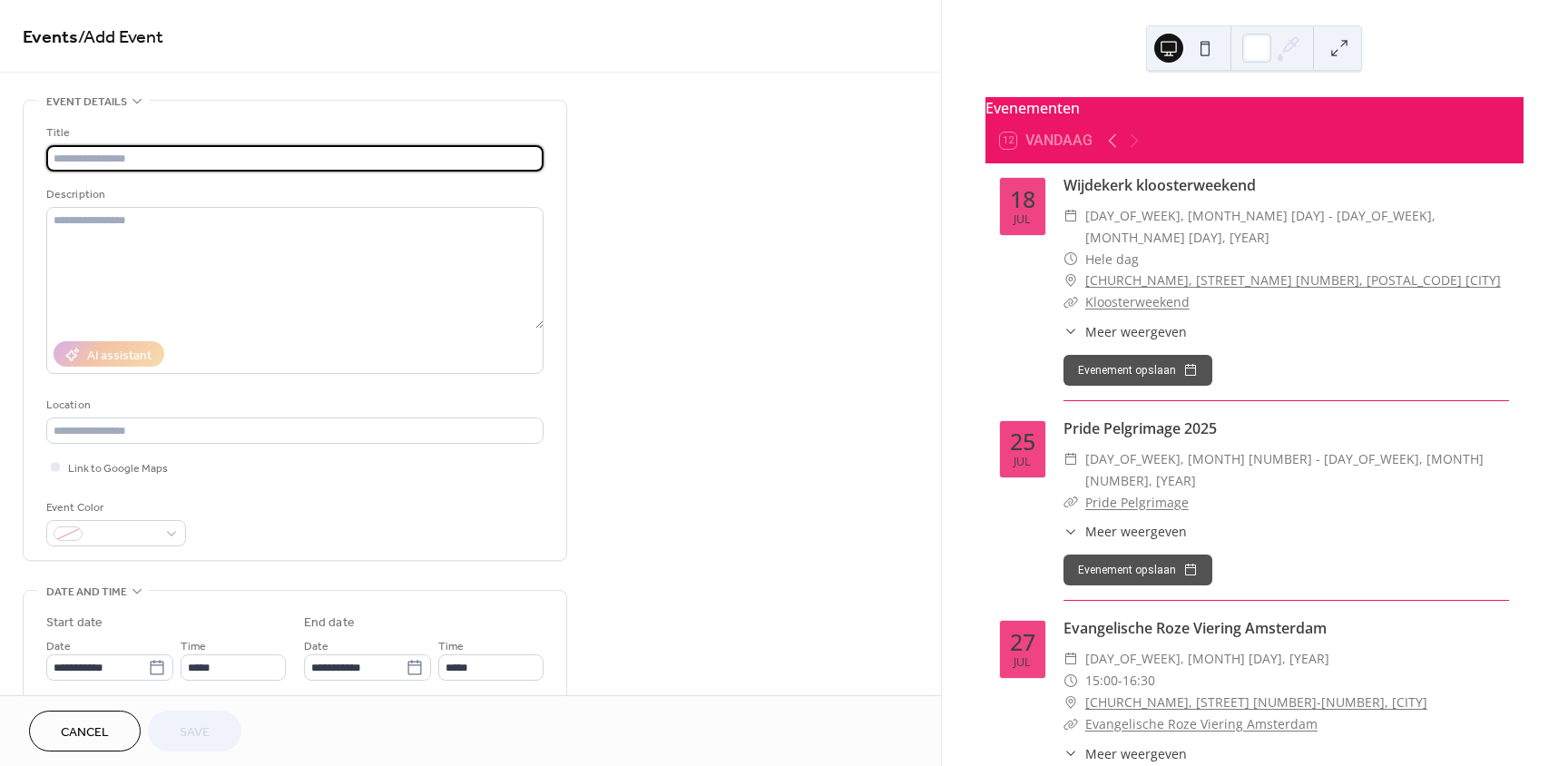 click at bounding box center [295, 158] 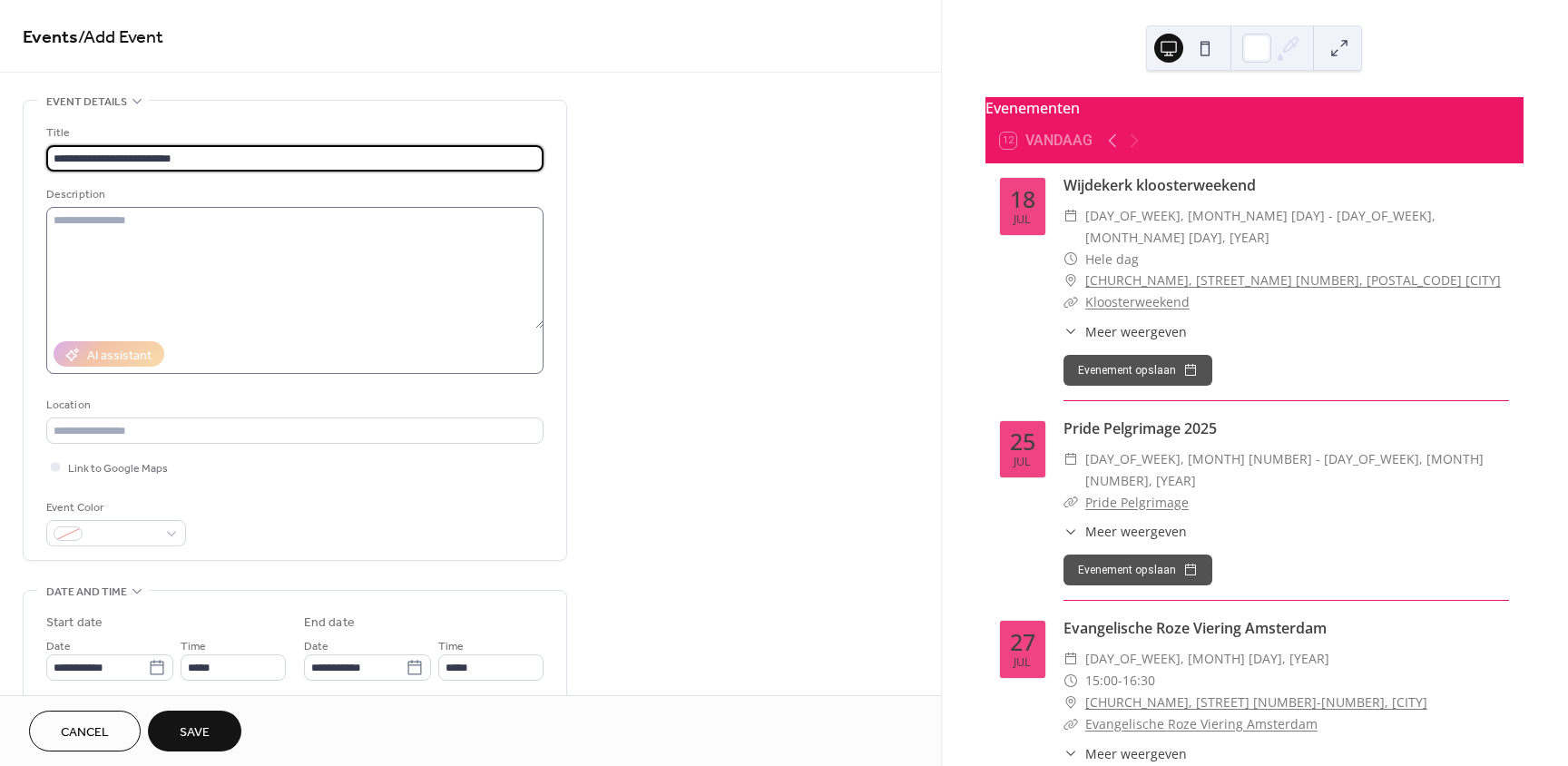 type on "**********" 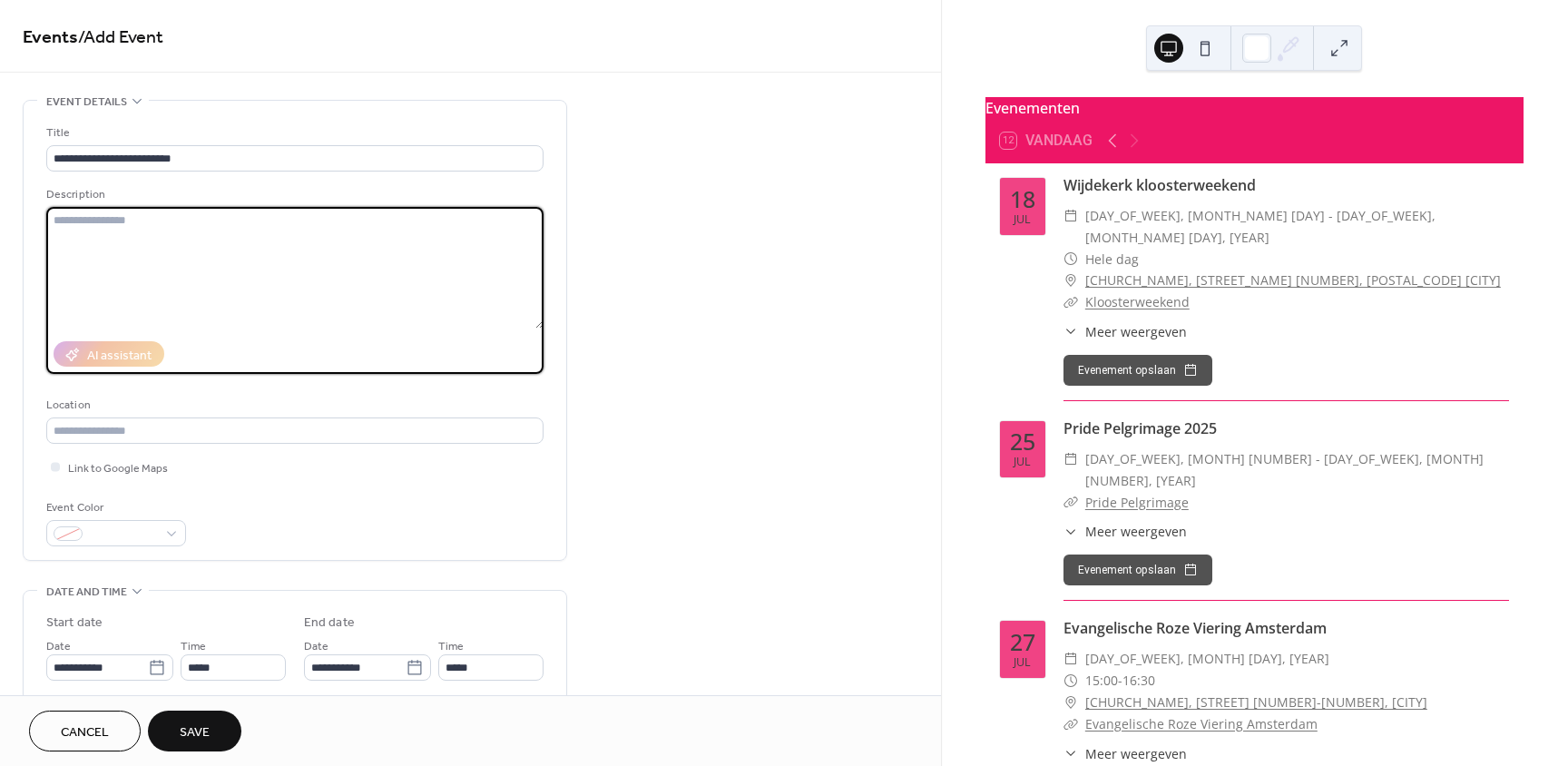 click at bounding box center [295, 268] 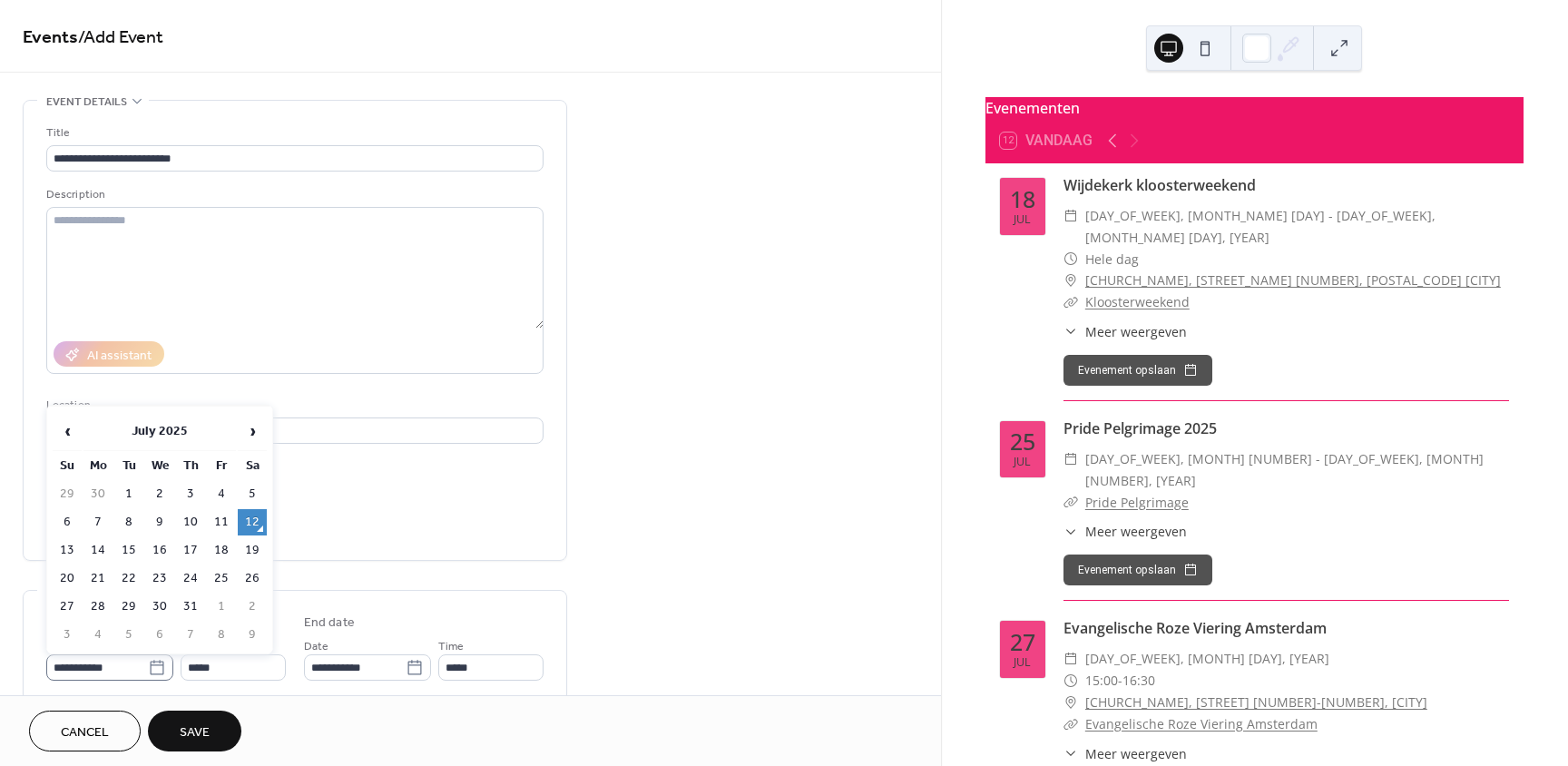 click 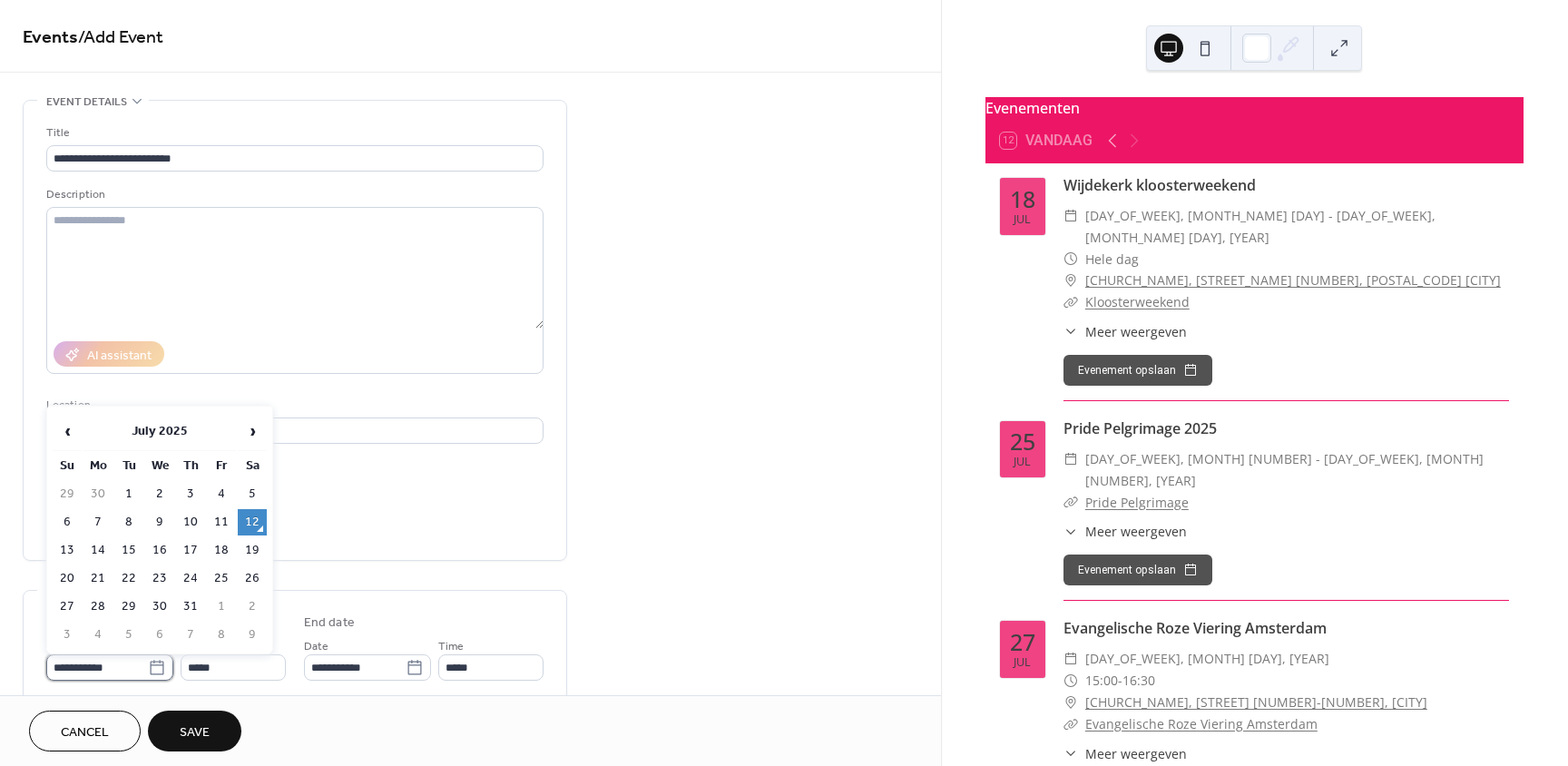 click on "**********" at bounding box center [97, 667] 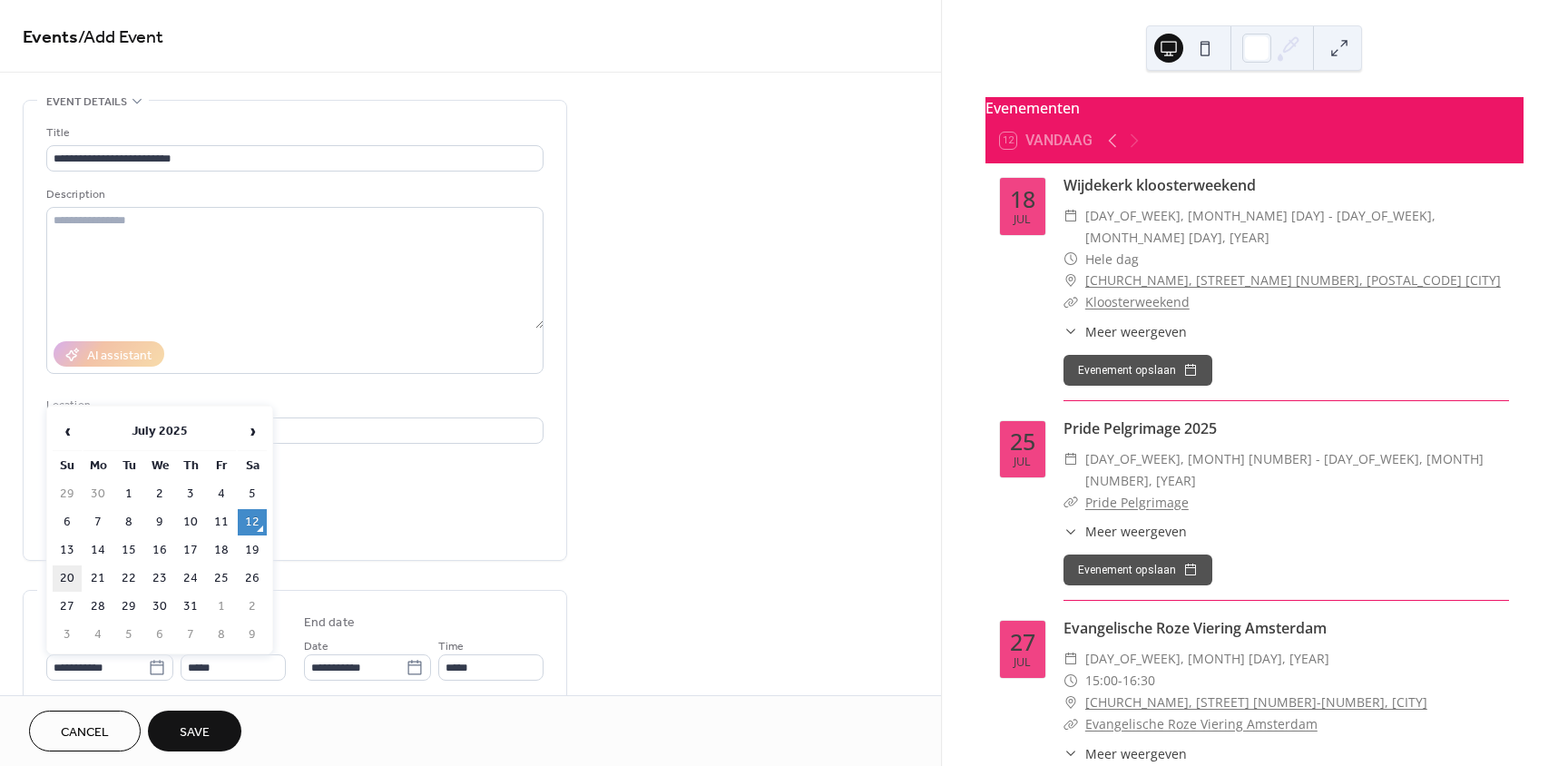 click on "20" at bounding box center (67, 578) 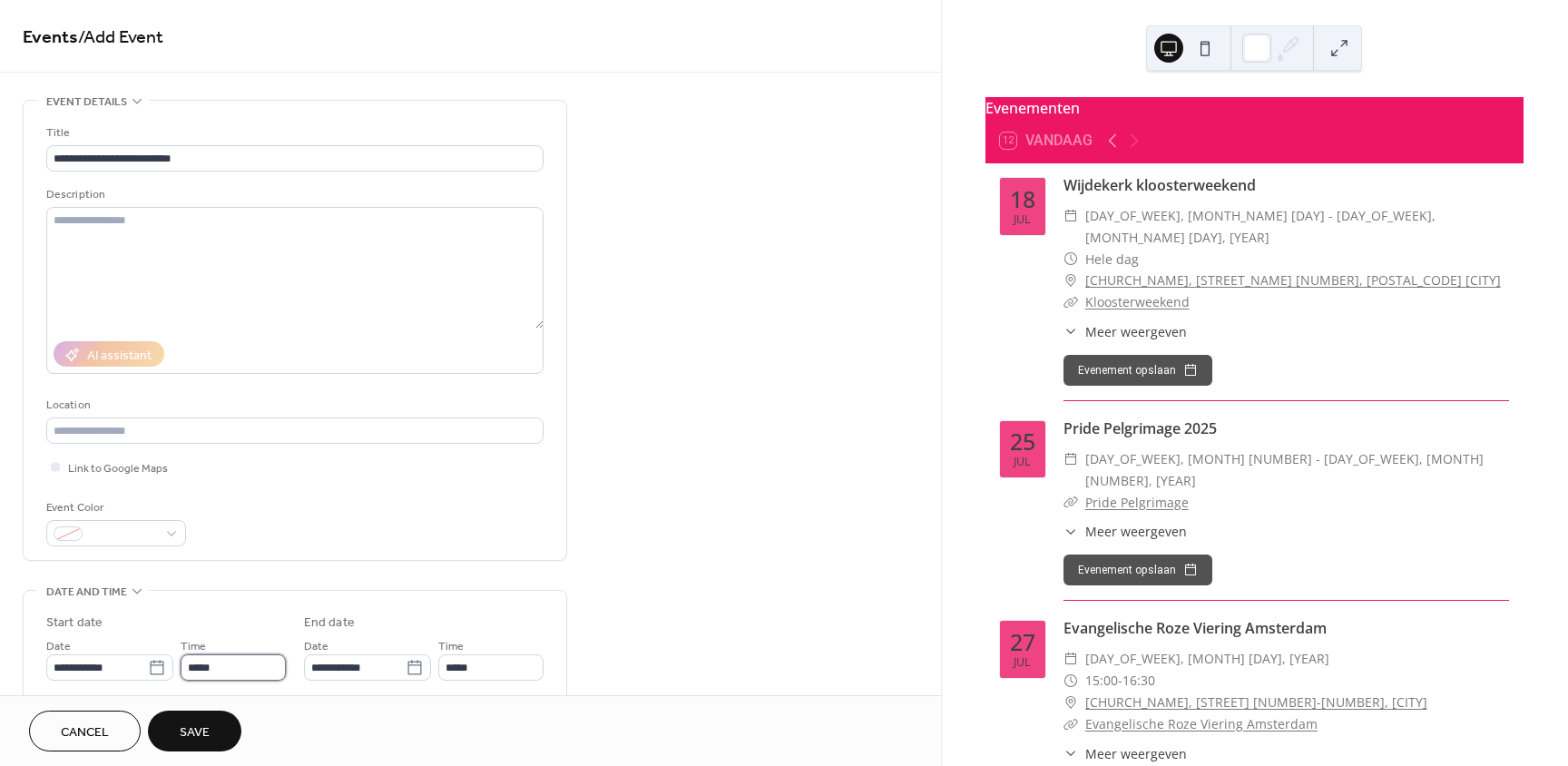 click on "*****" at bounding box center (233, 667) 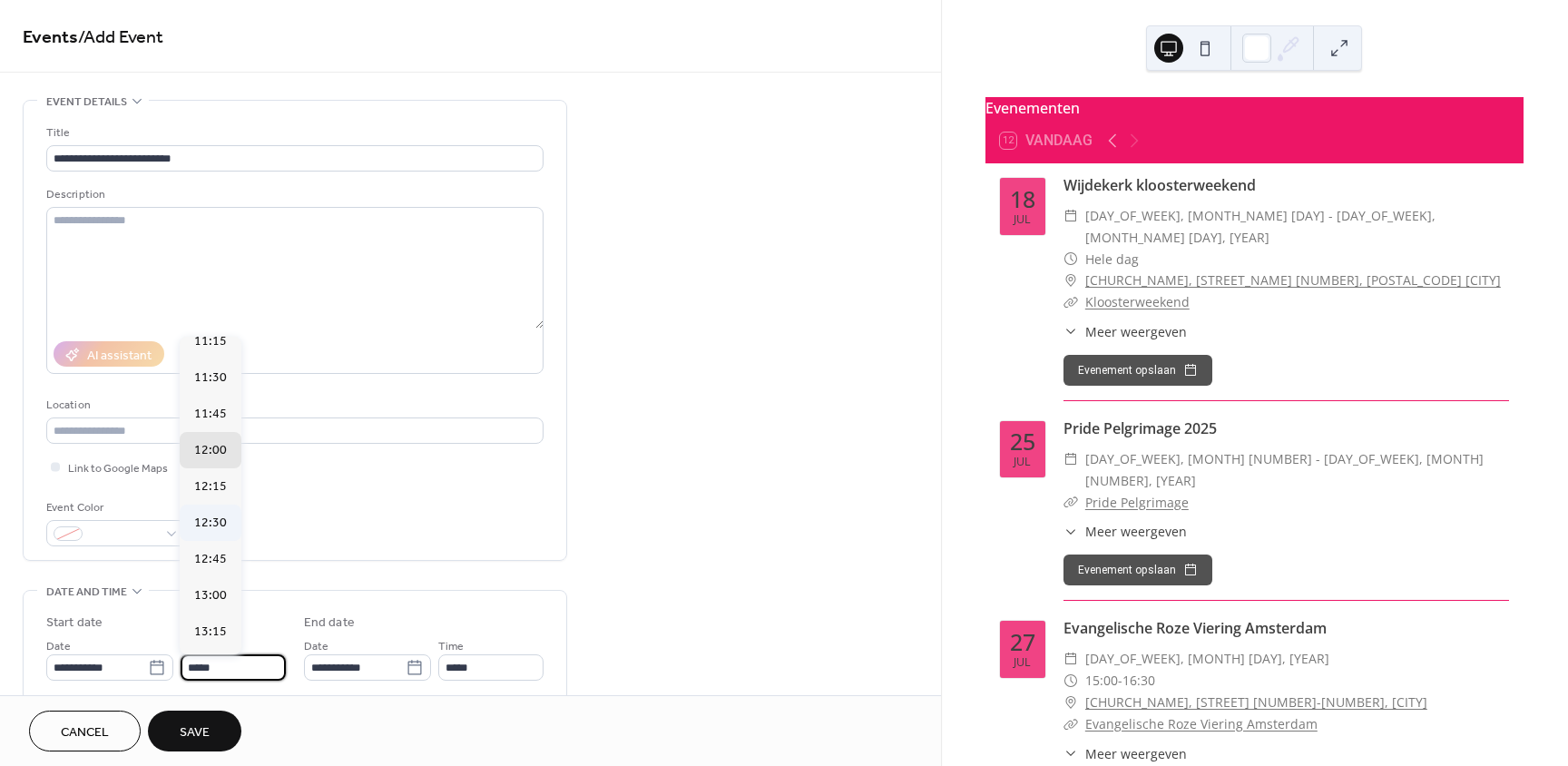 scroll, scrollTop: 1605, scrollLeft: 0, axis: vertical 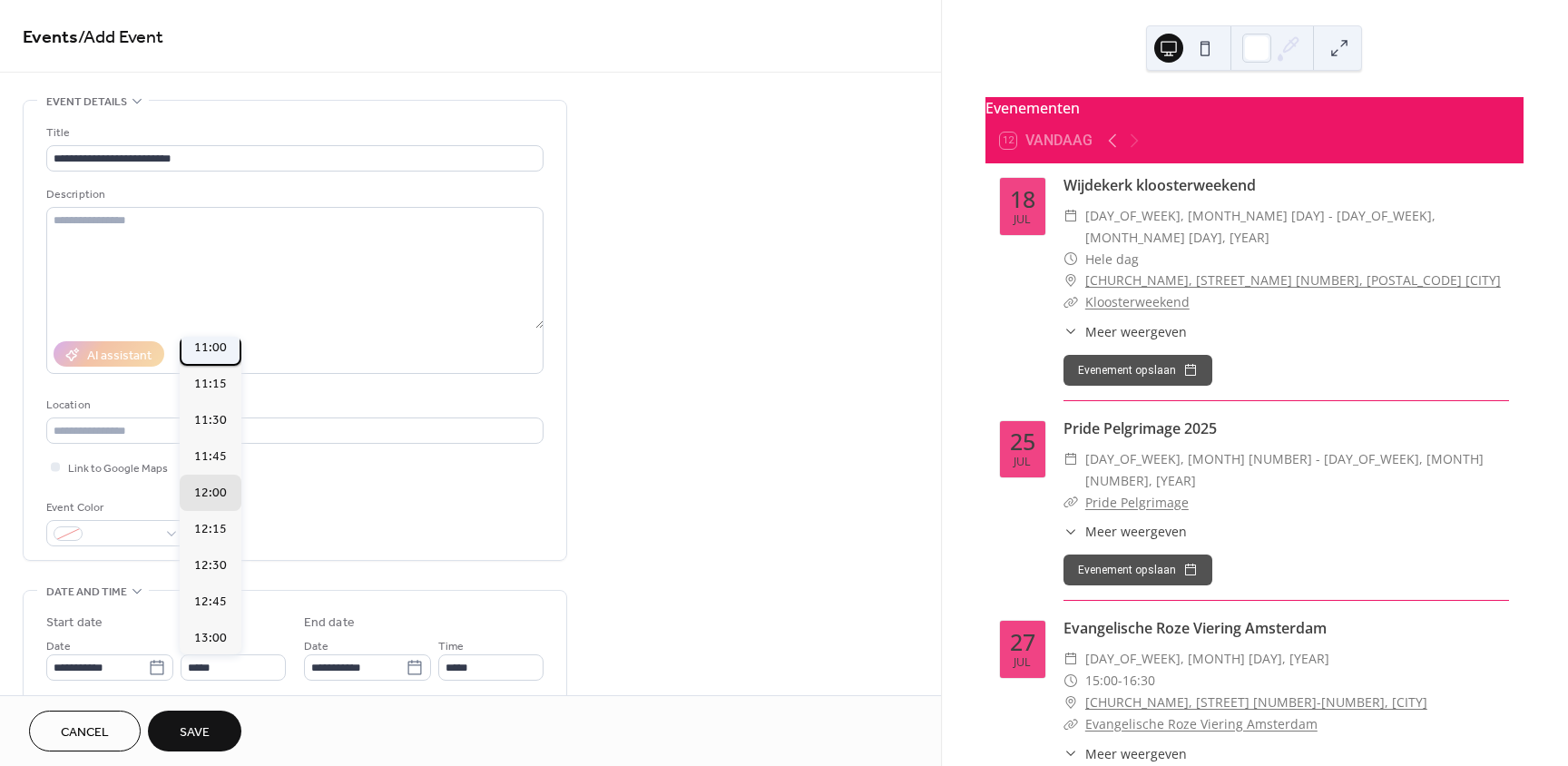 click on "11:00" at bounding box center (211, 348) 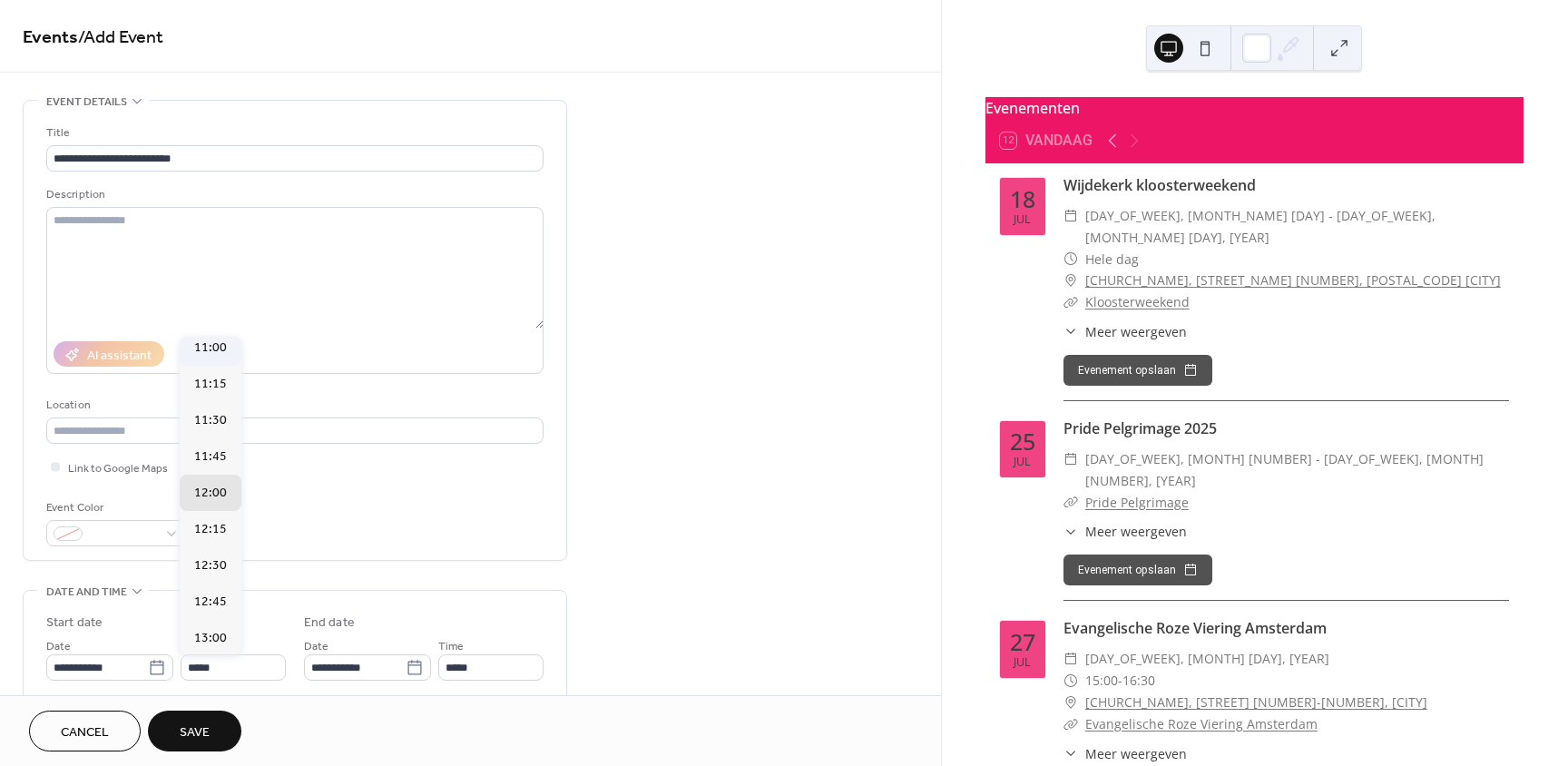 type on "*****" 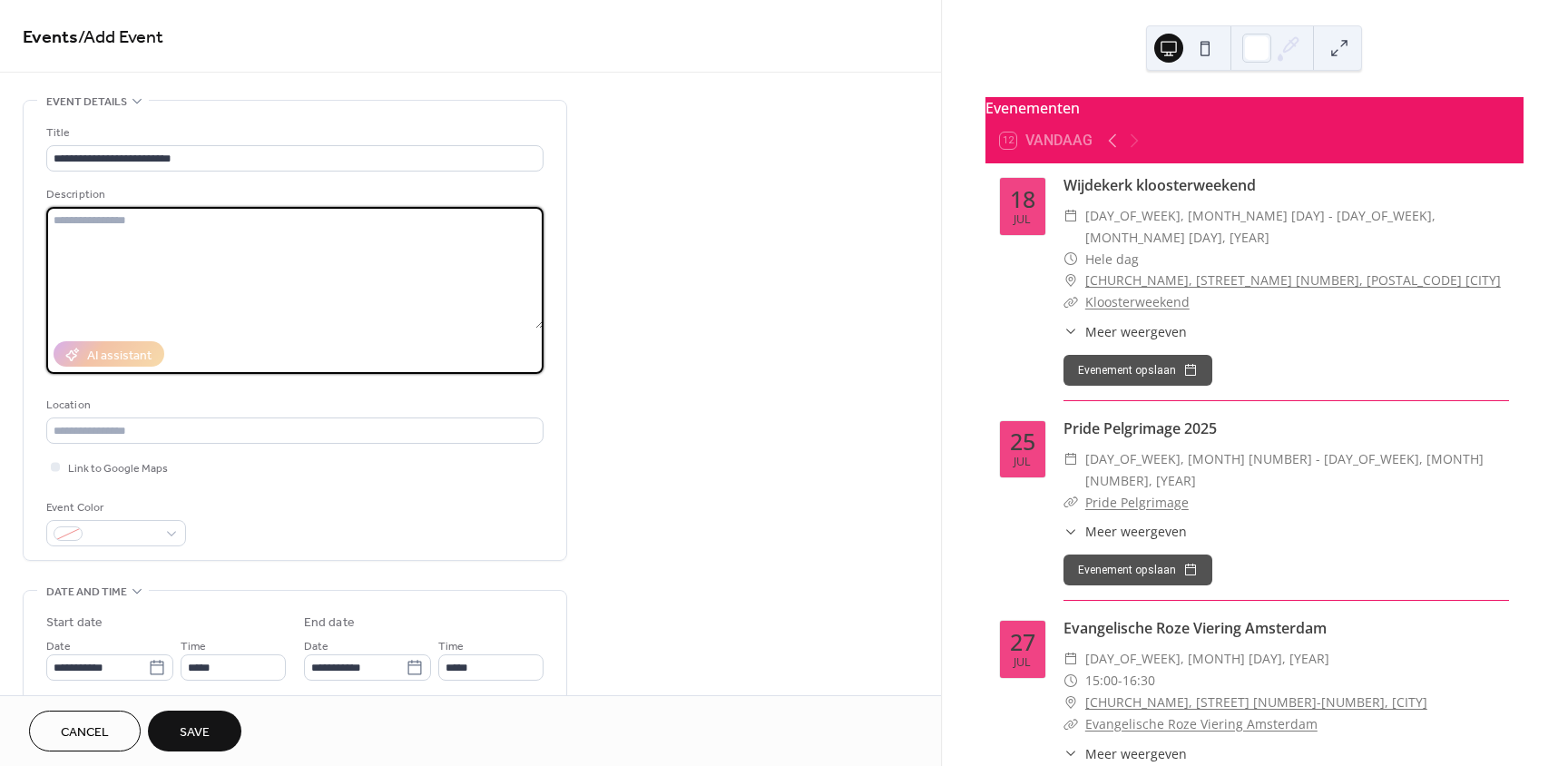 click at bounding box center (295, 268) 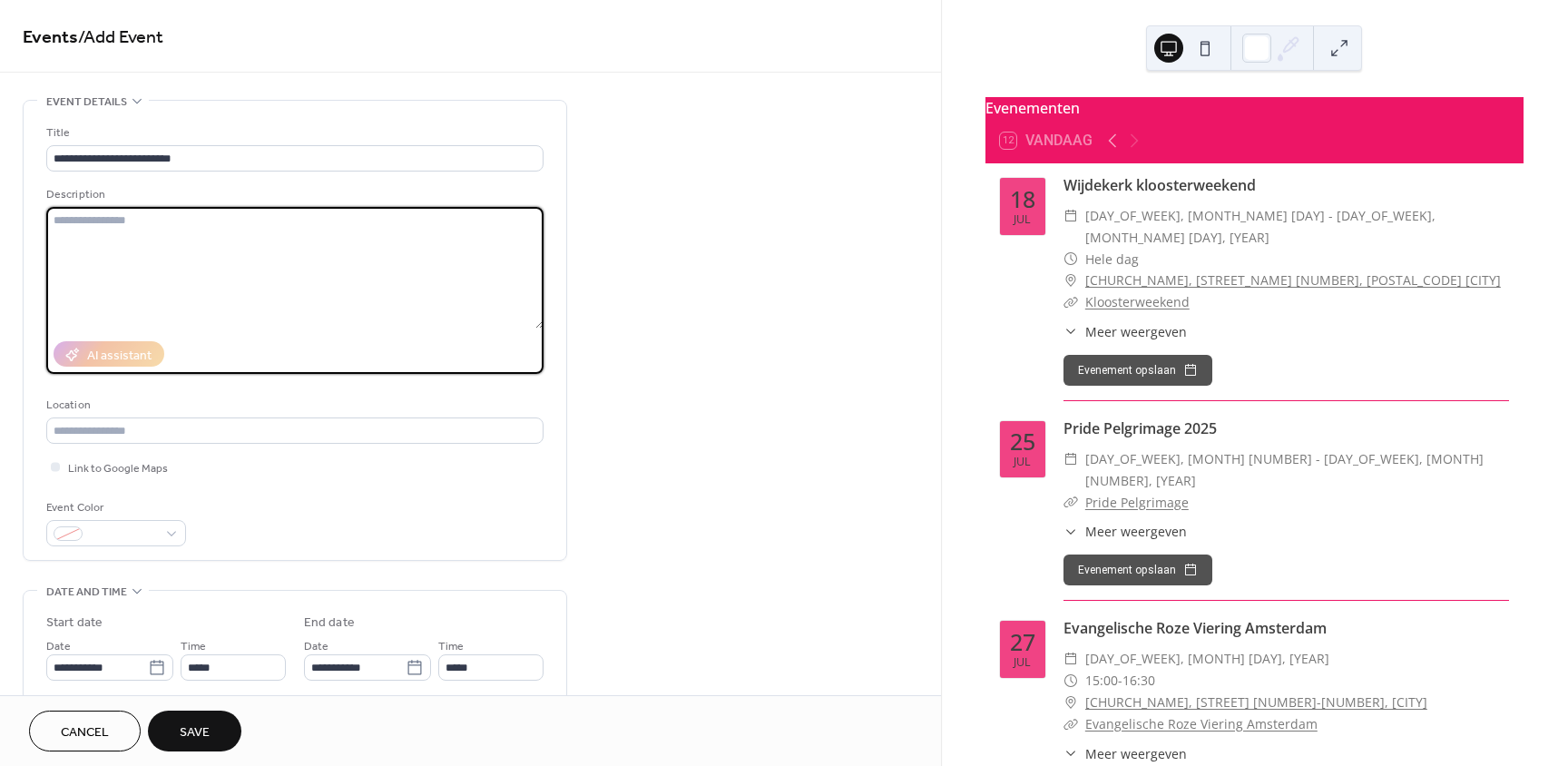 paste on "**********" 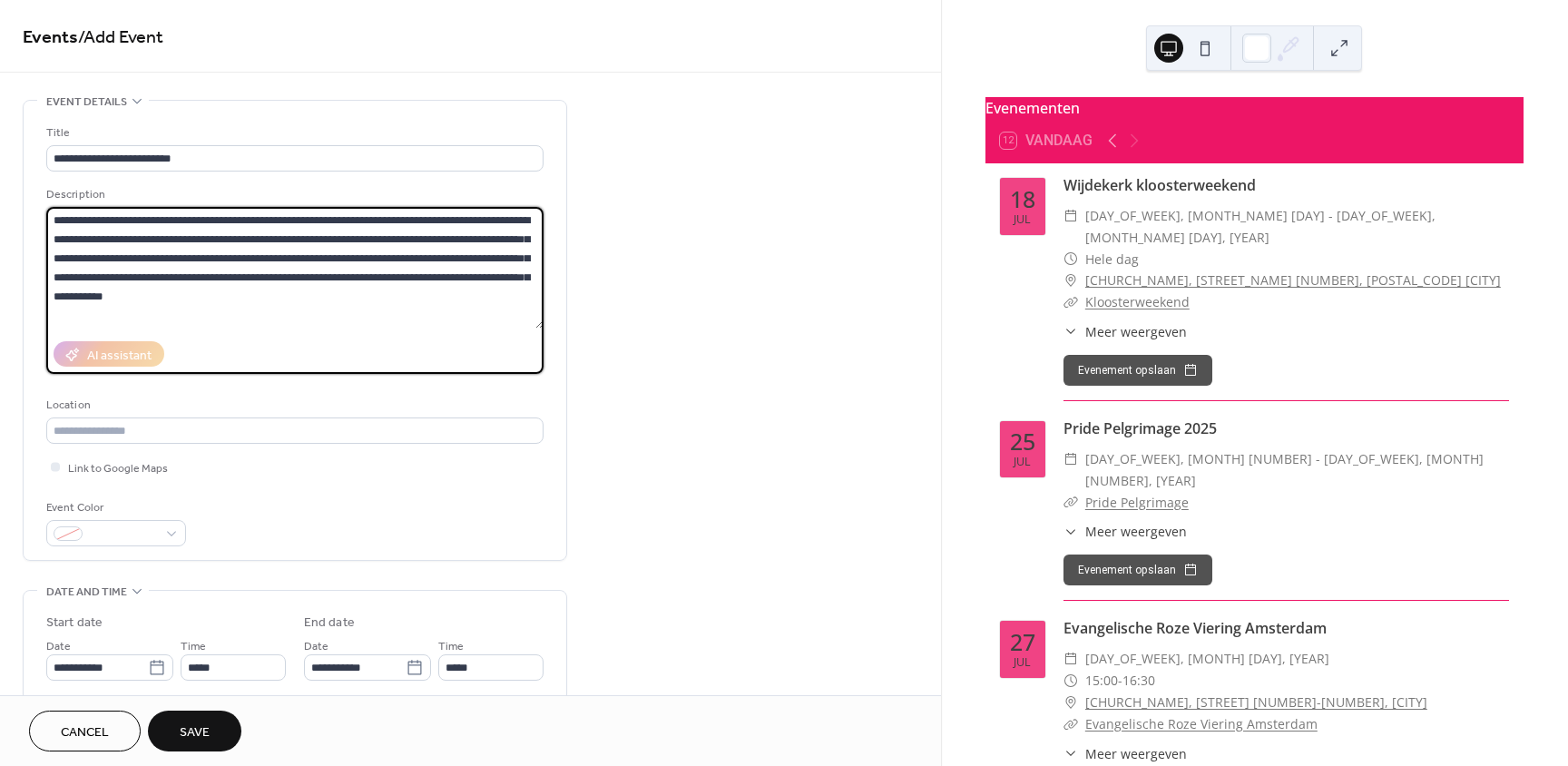 click on "**********" at bounding box center [295, 268] 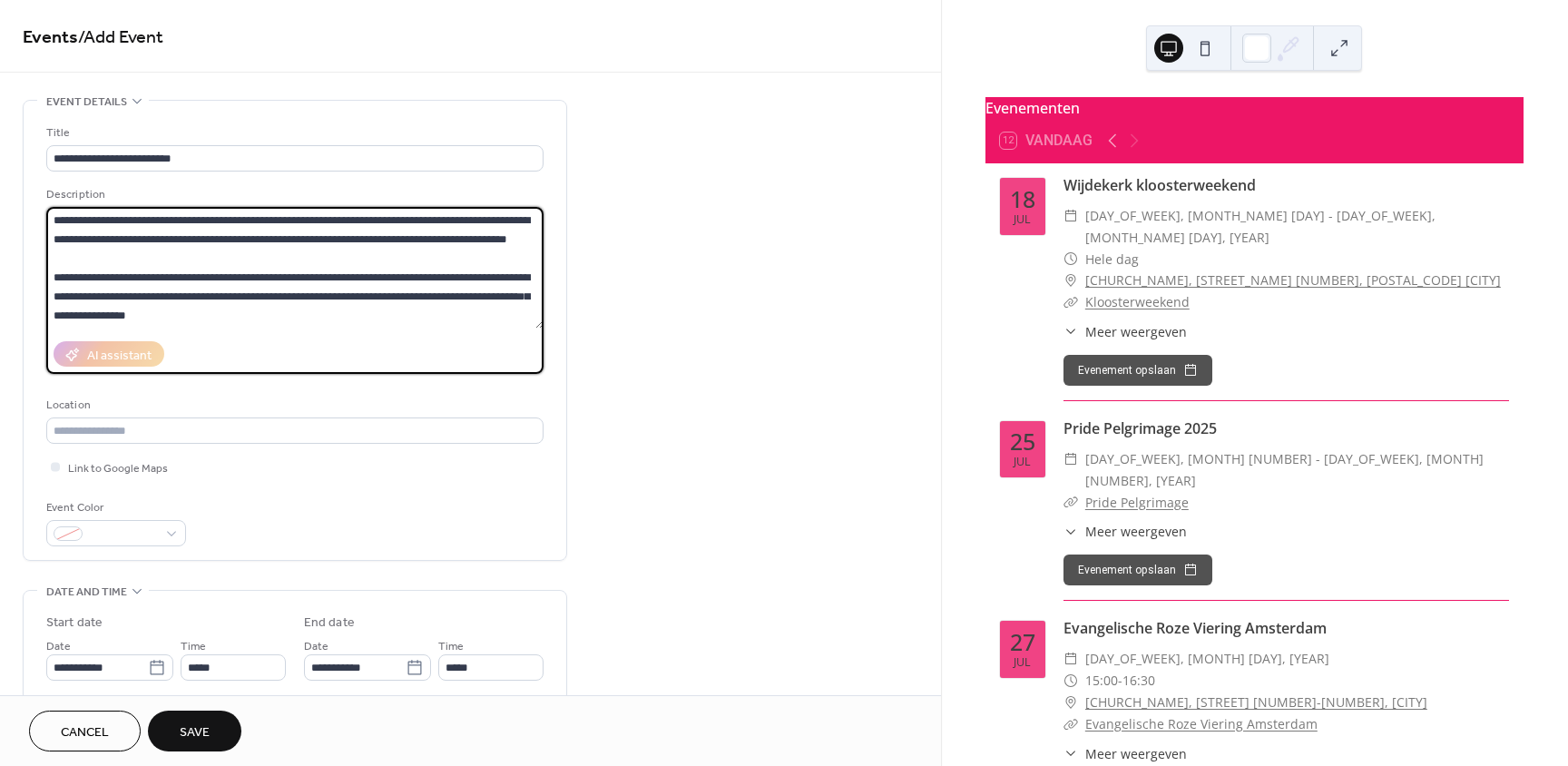 scroll, scrollTop: 38, scrollLeft: 0, axis: vertical 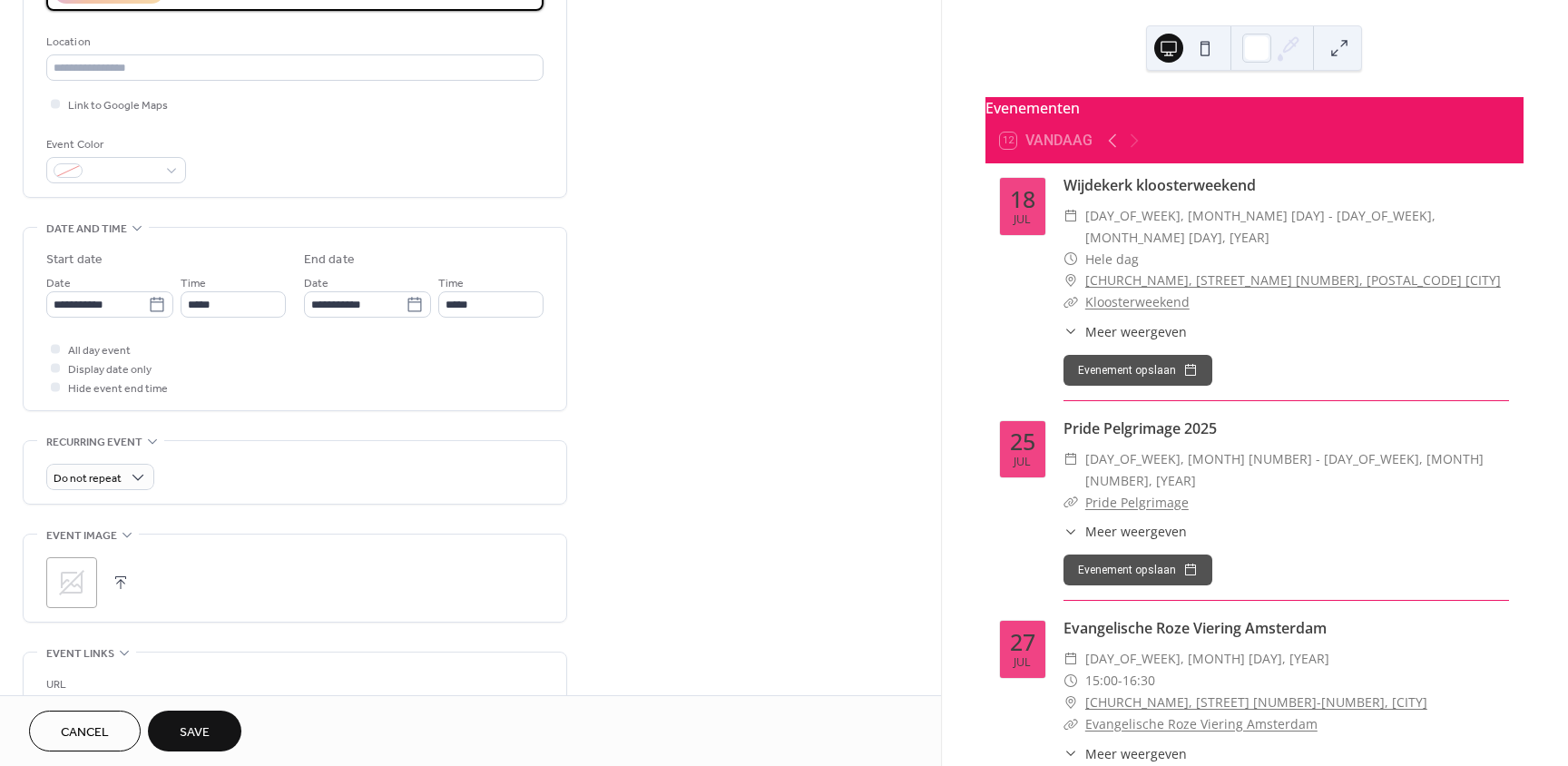 type on "**********" 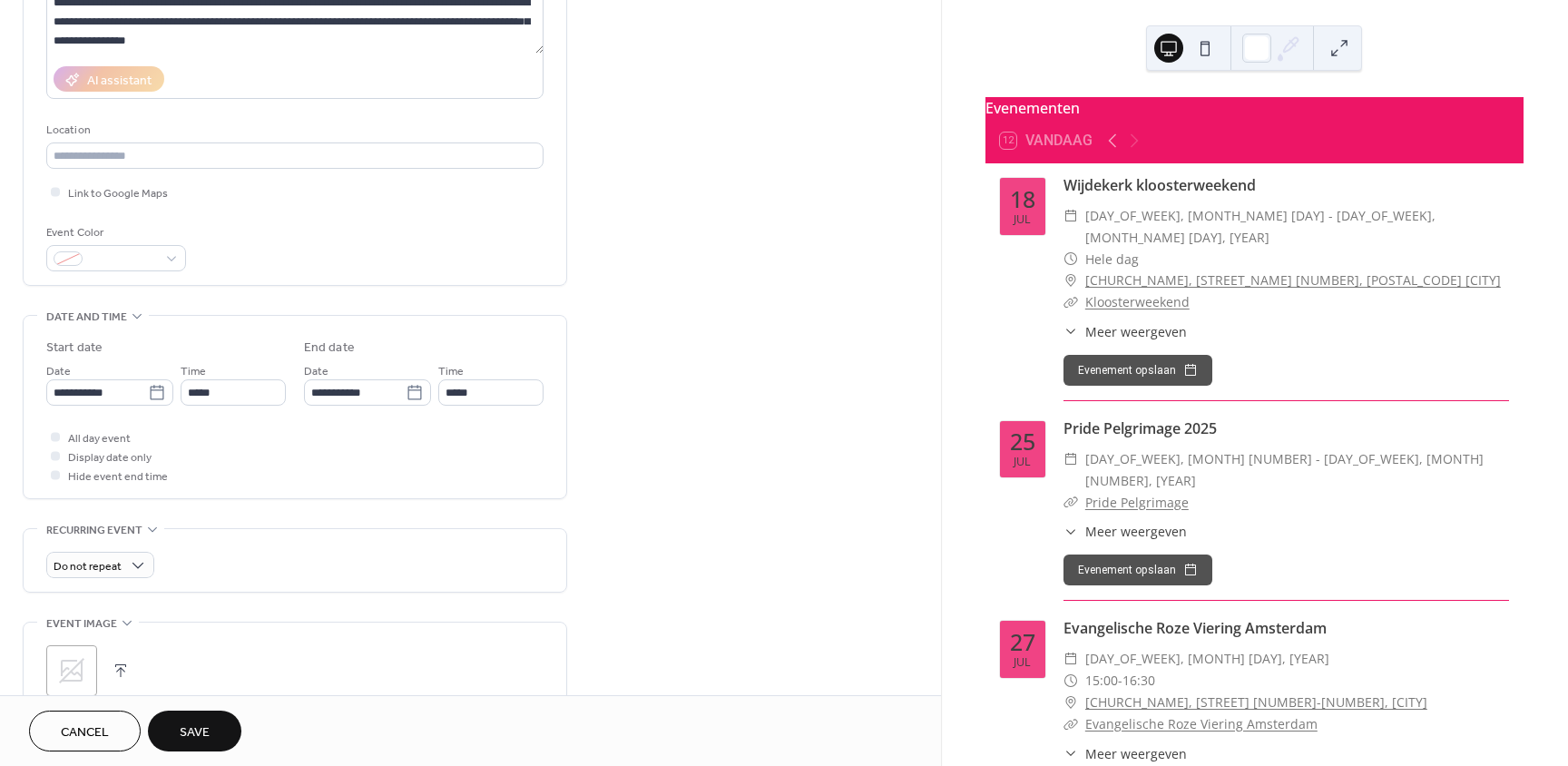 scroll, scrollTop: 272, scrollLeft: 0, axis: vertical 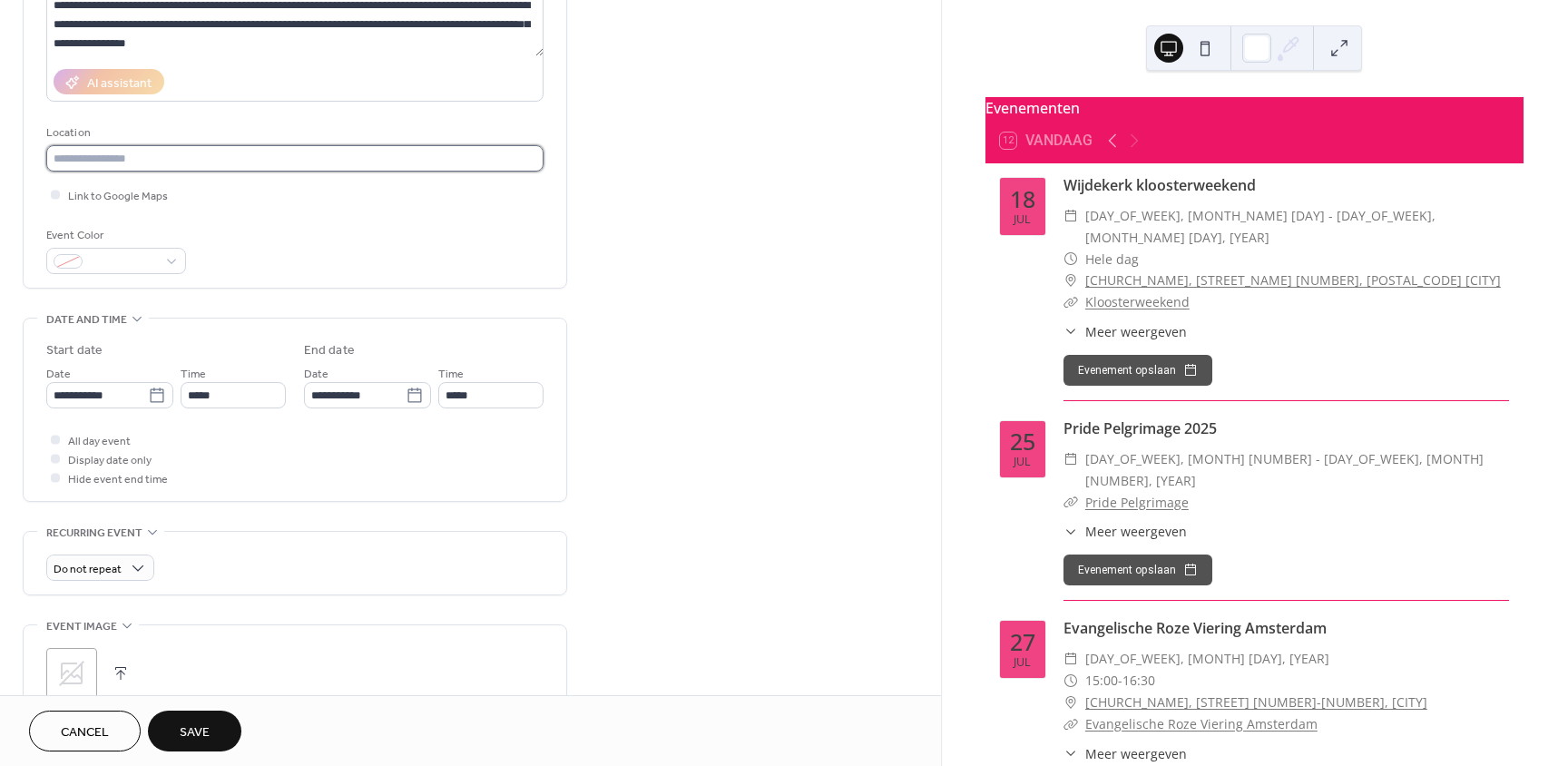 click at bounding box center (295, 158) 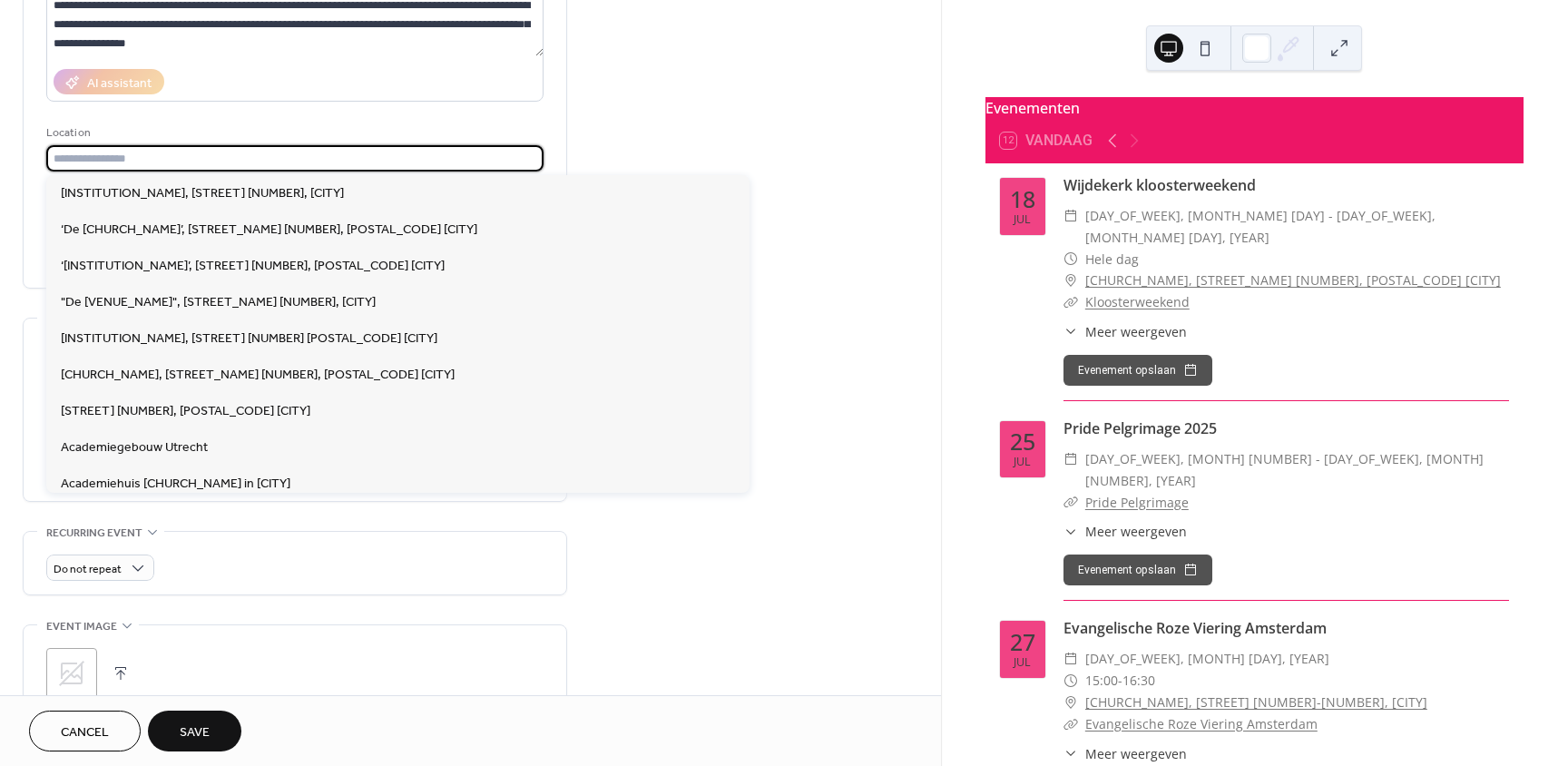paste on "**********" 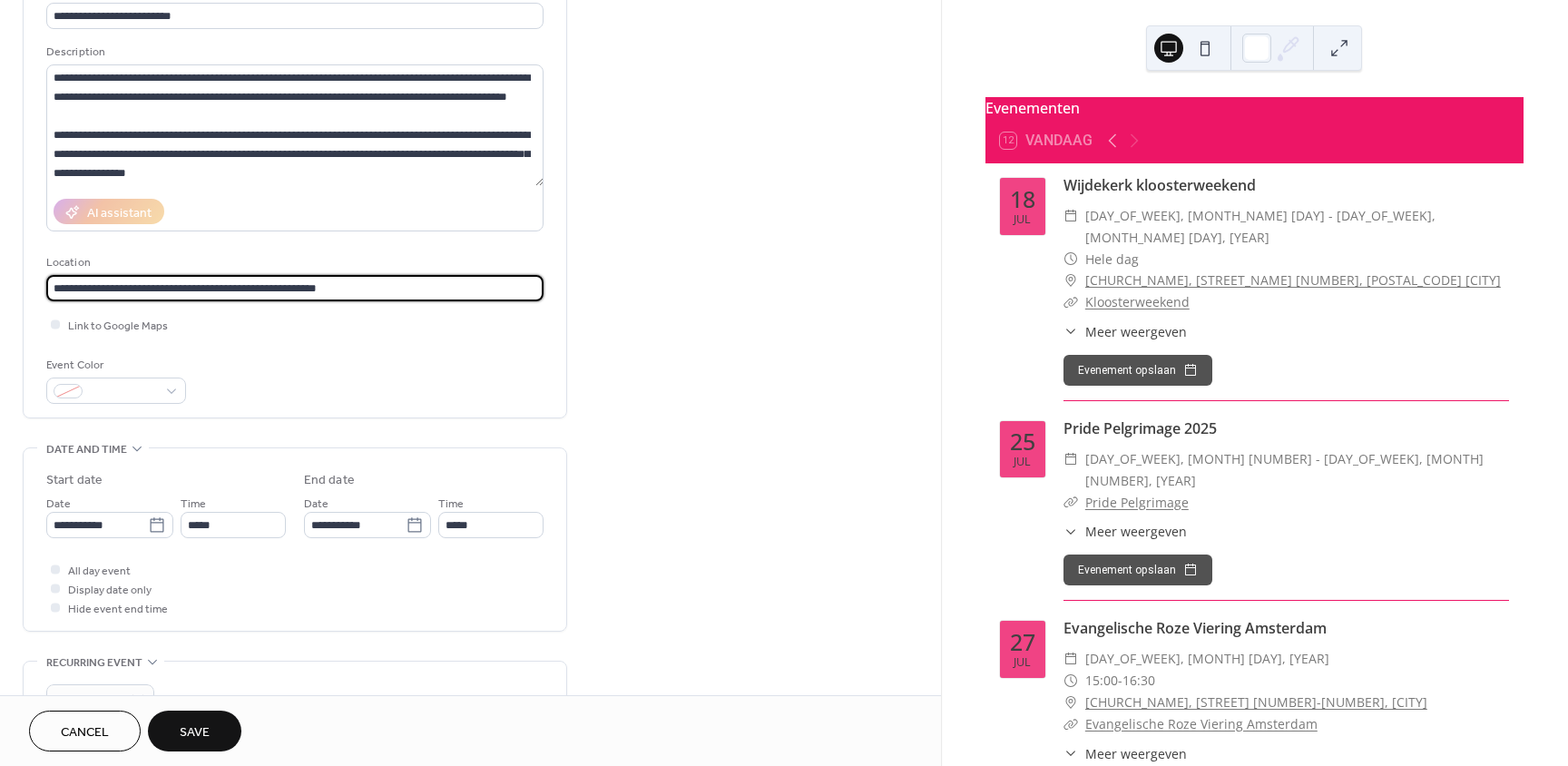 scroll, scrollTop: 91, scrollLeft: 0, axis: vertical 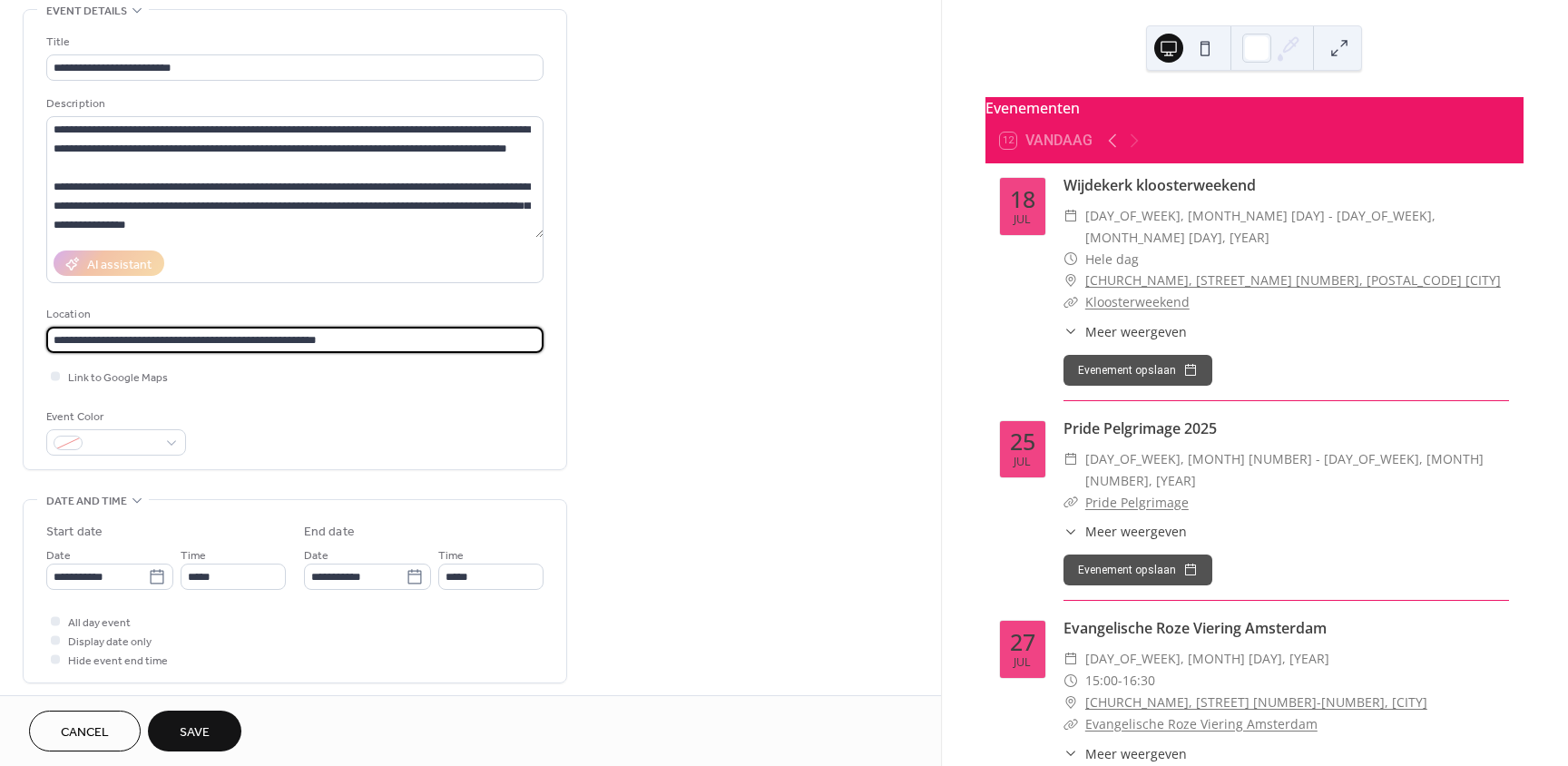 type on "**********" 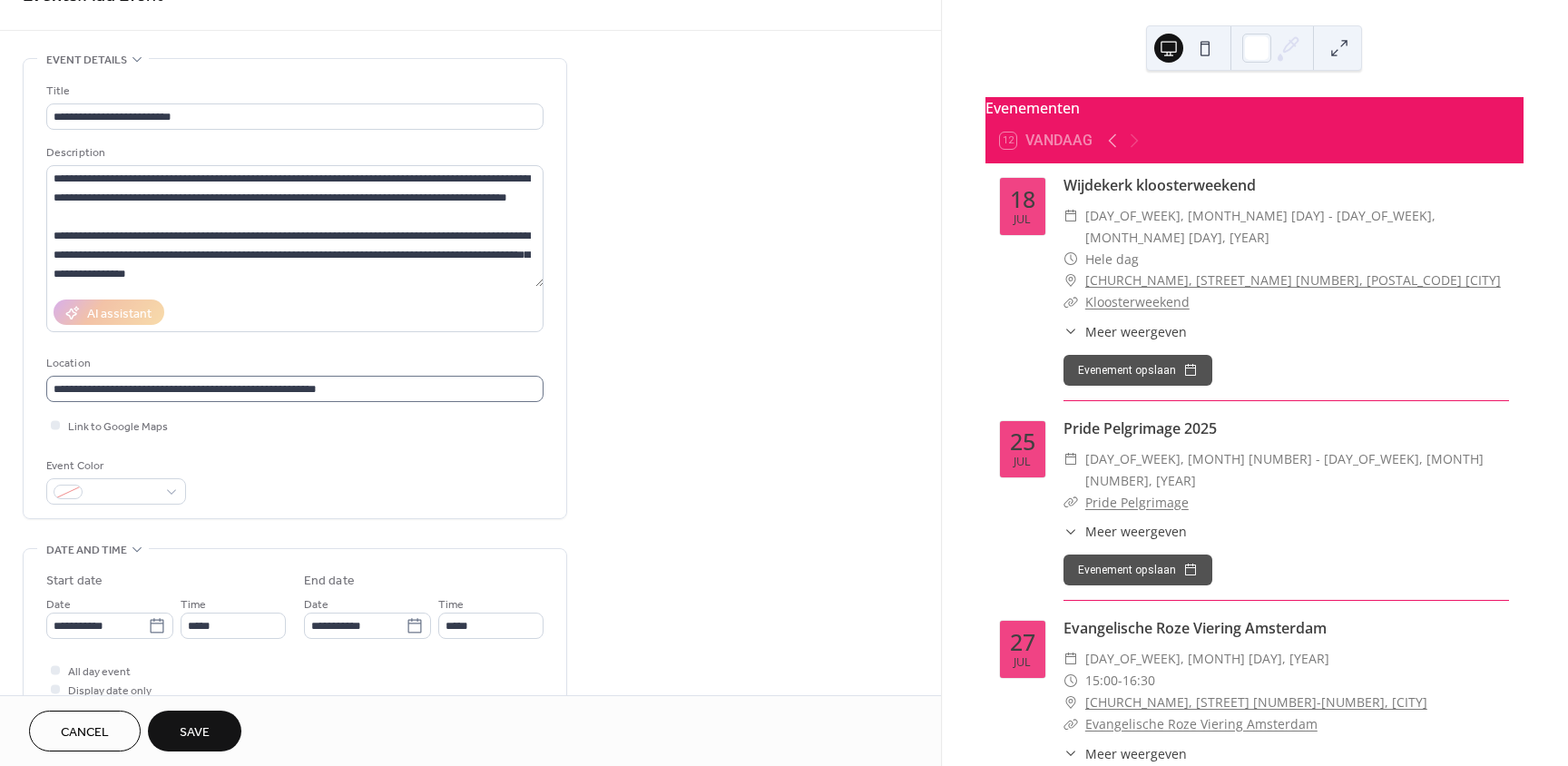 scroll, scrollTop: 0, scrollLeft: 0, axis: both 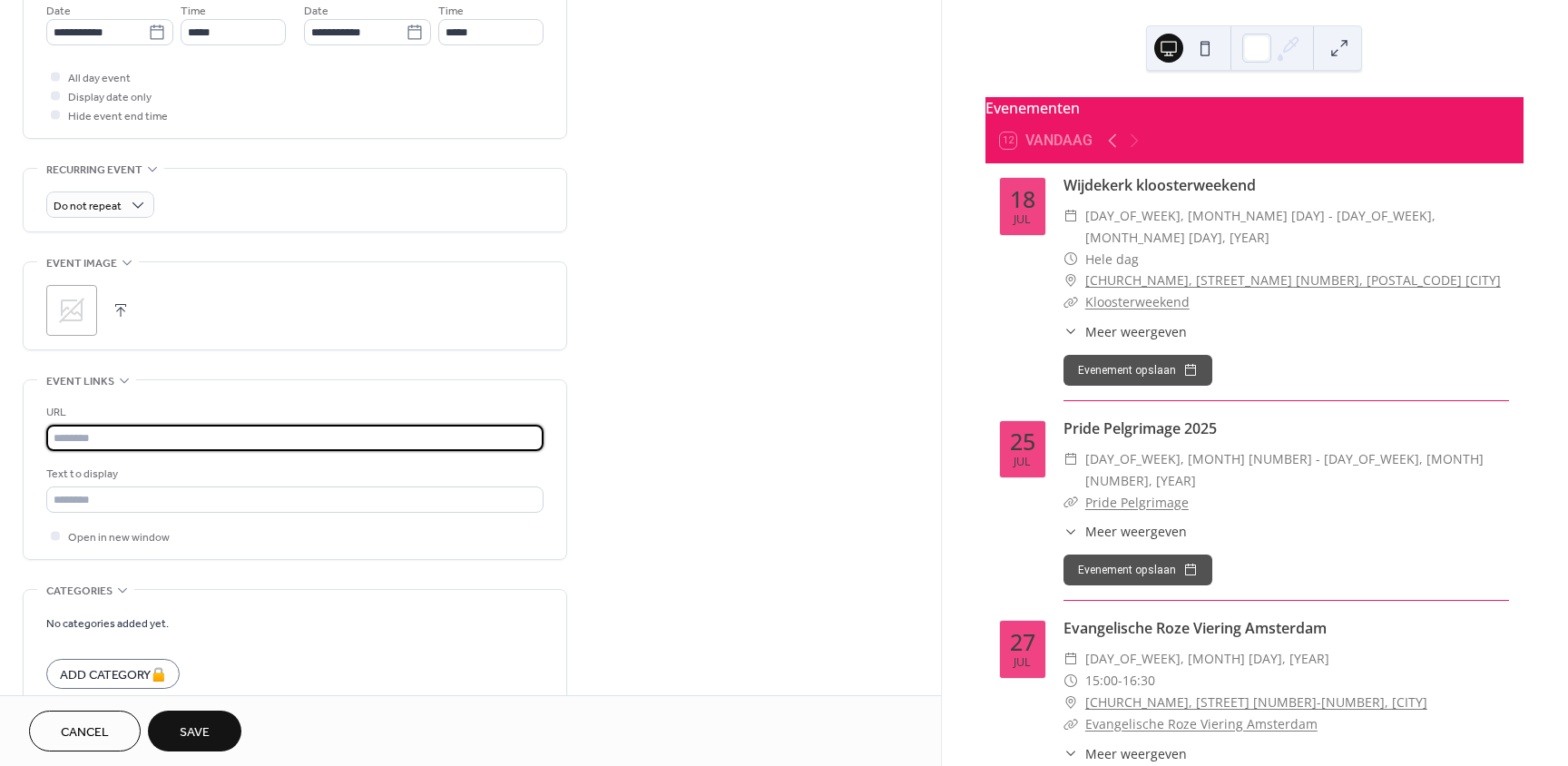 click at bounding box center [295, 437] 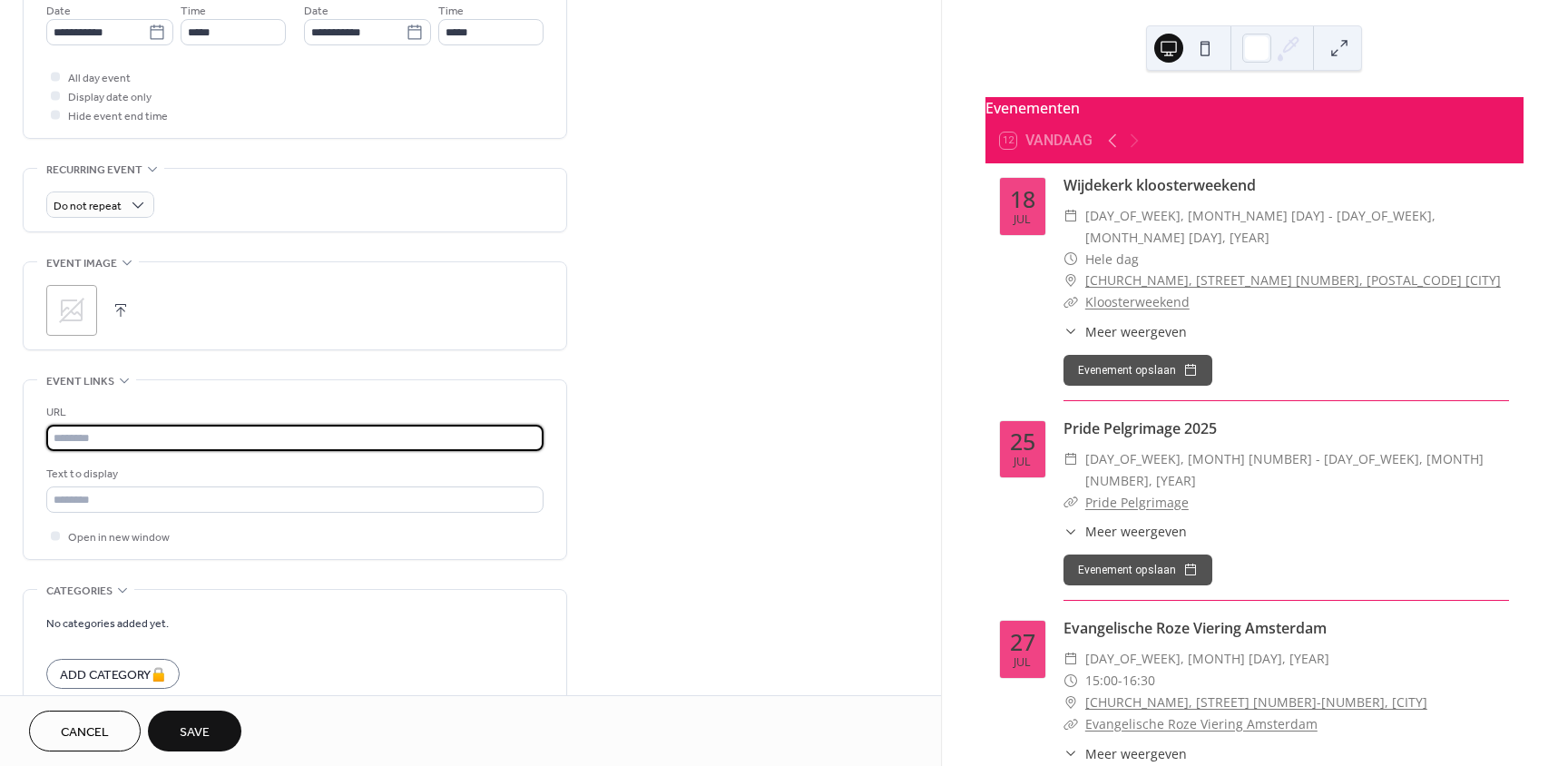 paste on "**********" 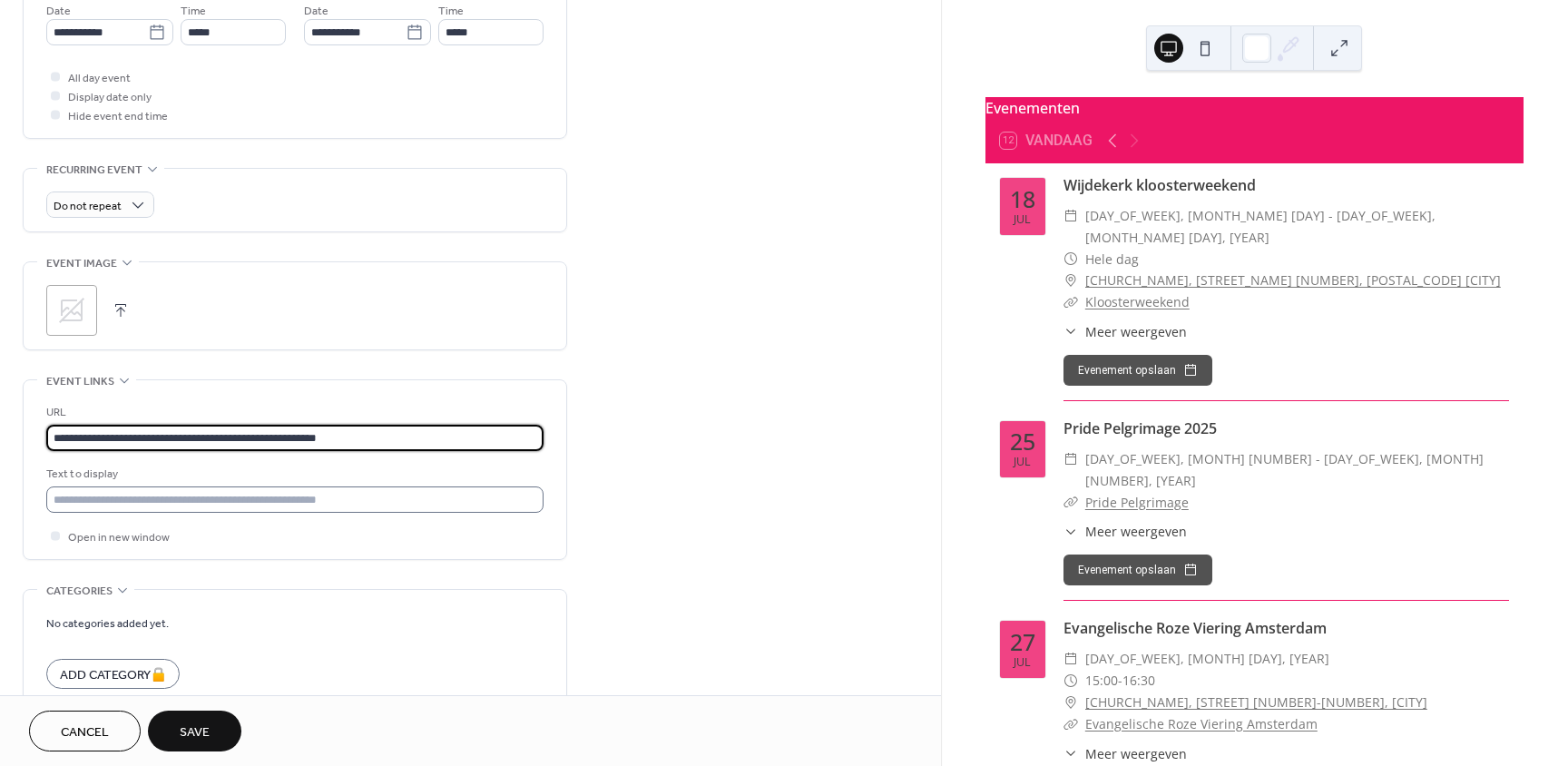 type on "**********" 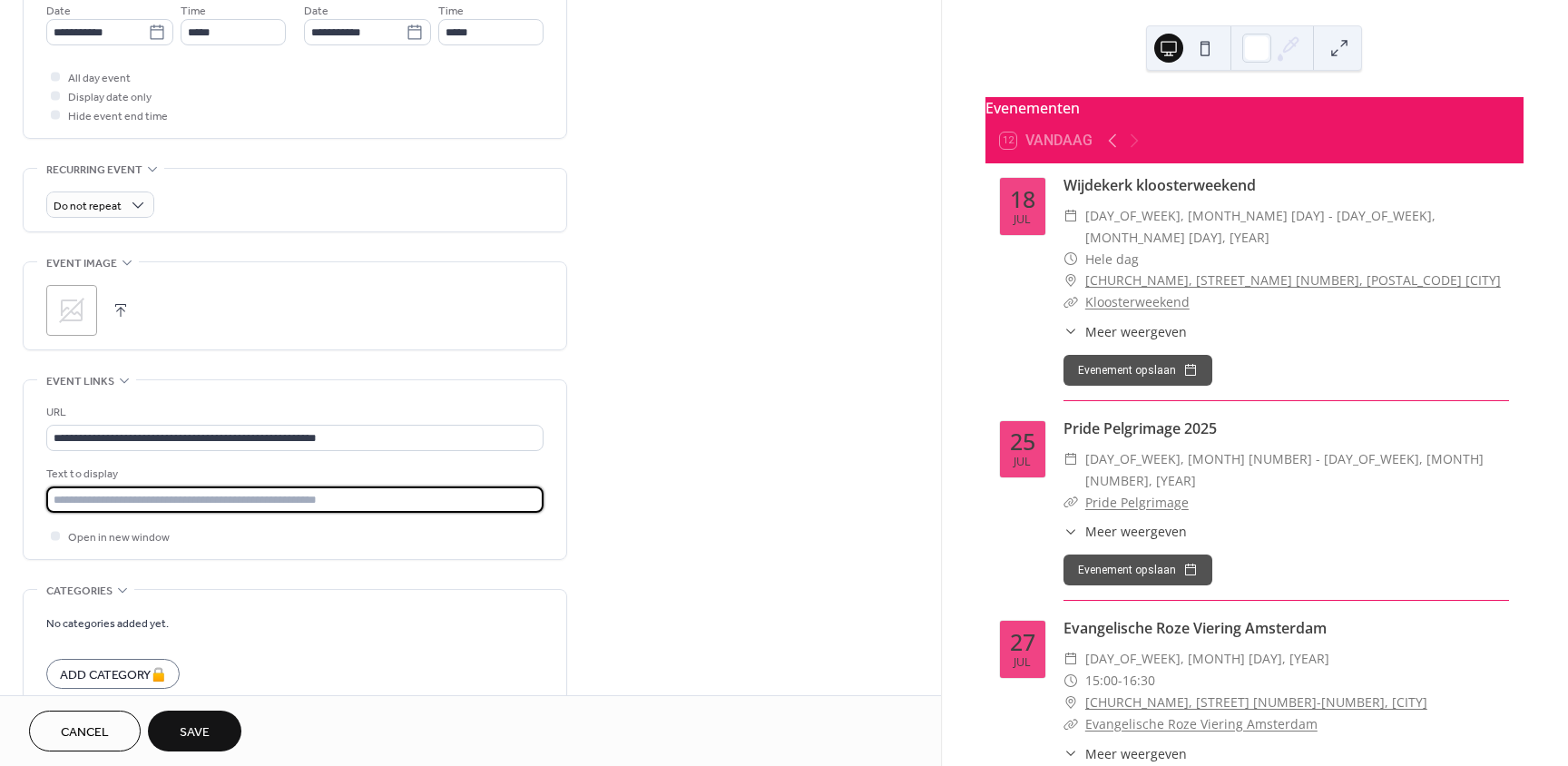 click at bounding box center (295, 499) 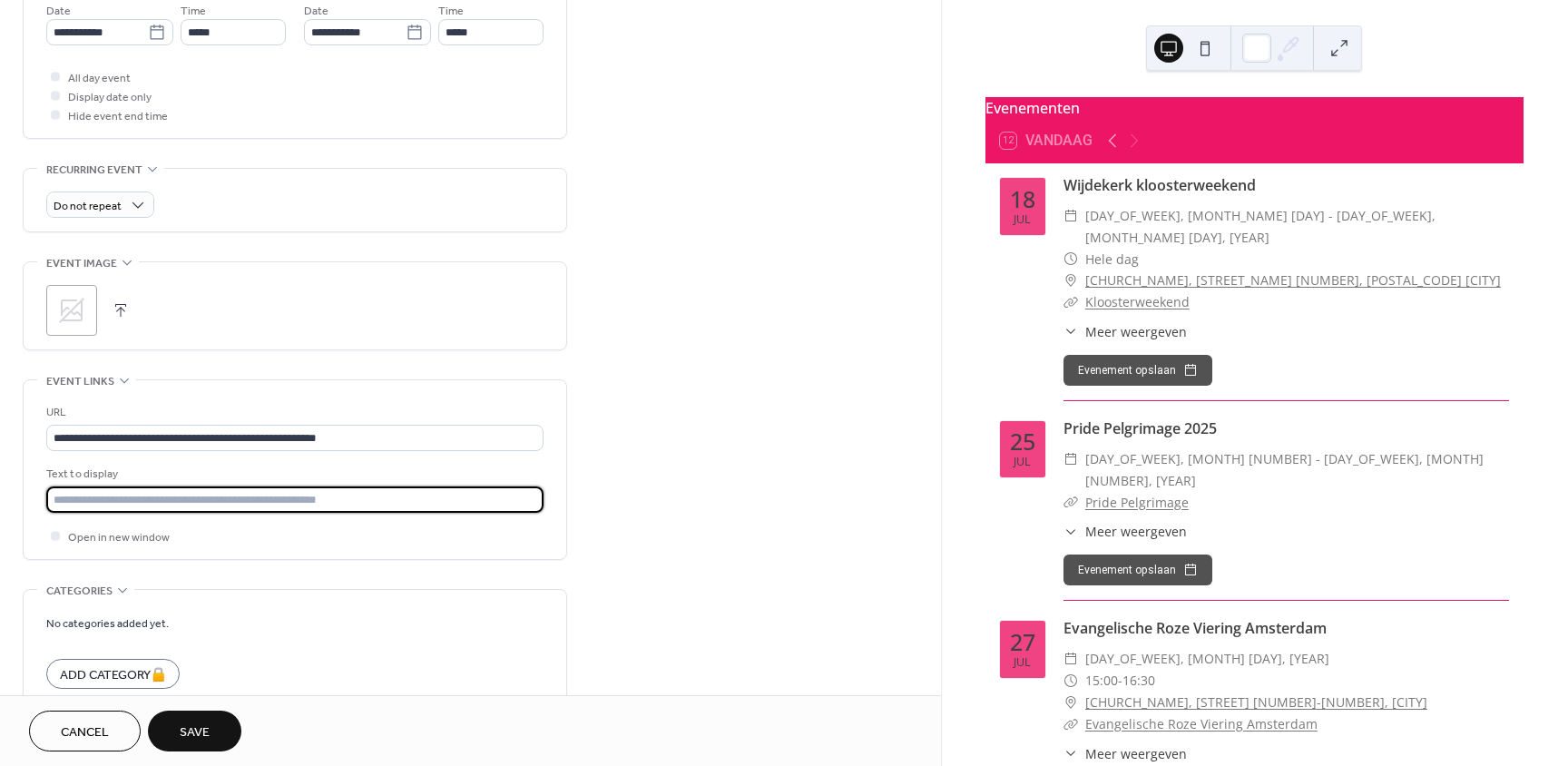click at bounding box center [295, 499] 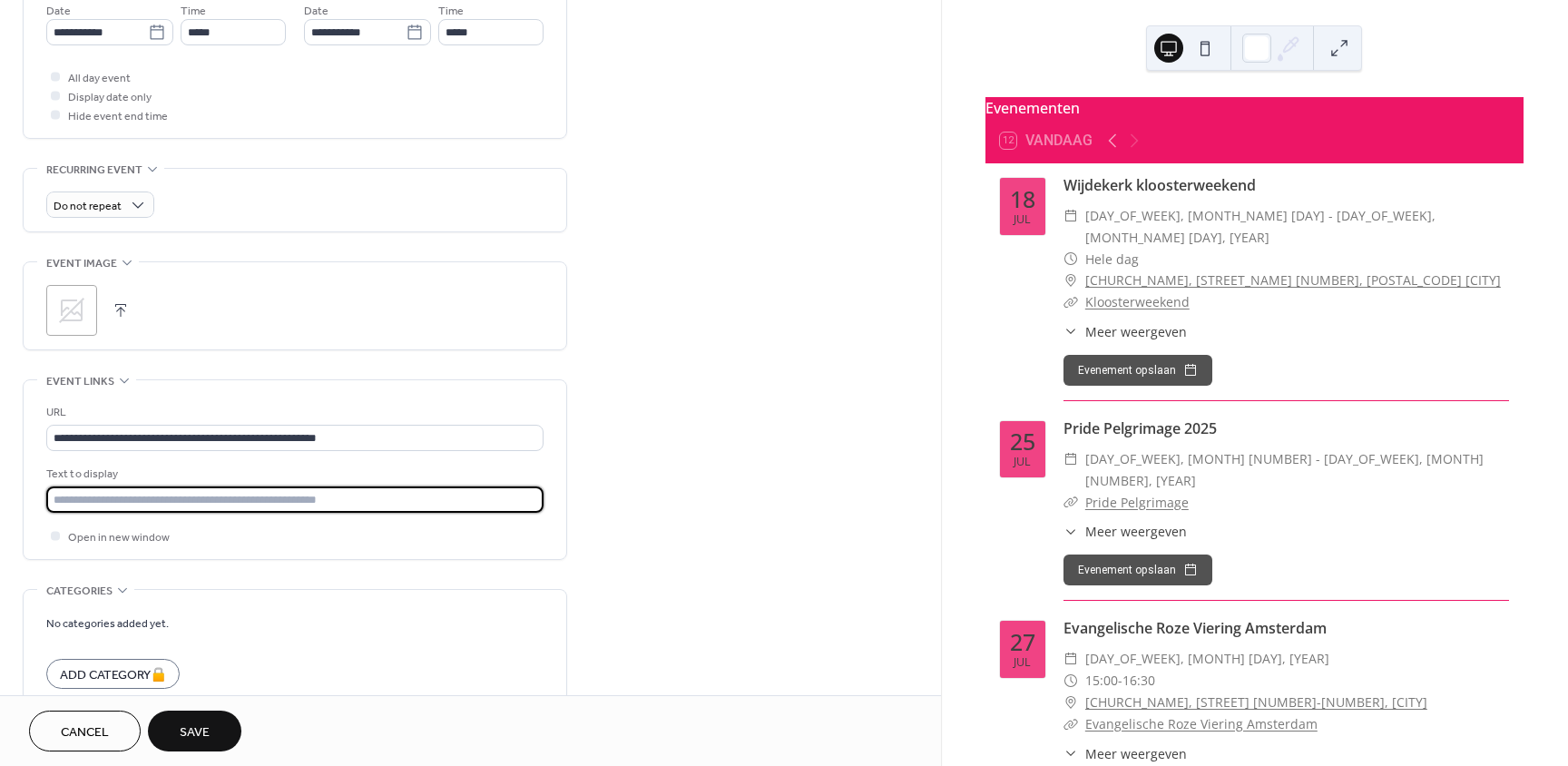 paste on "**********" 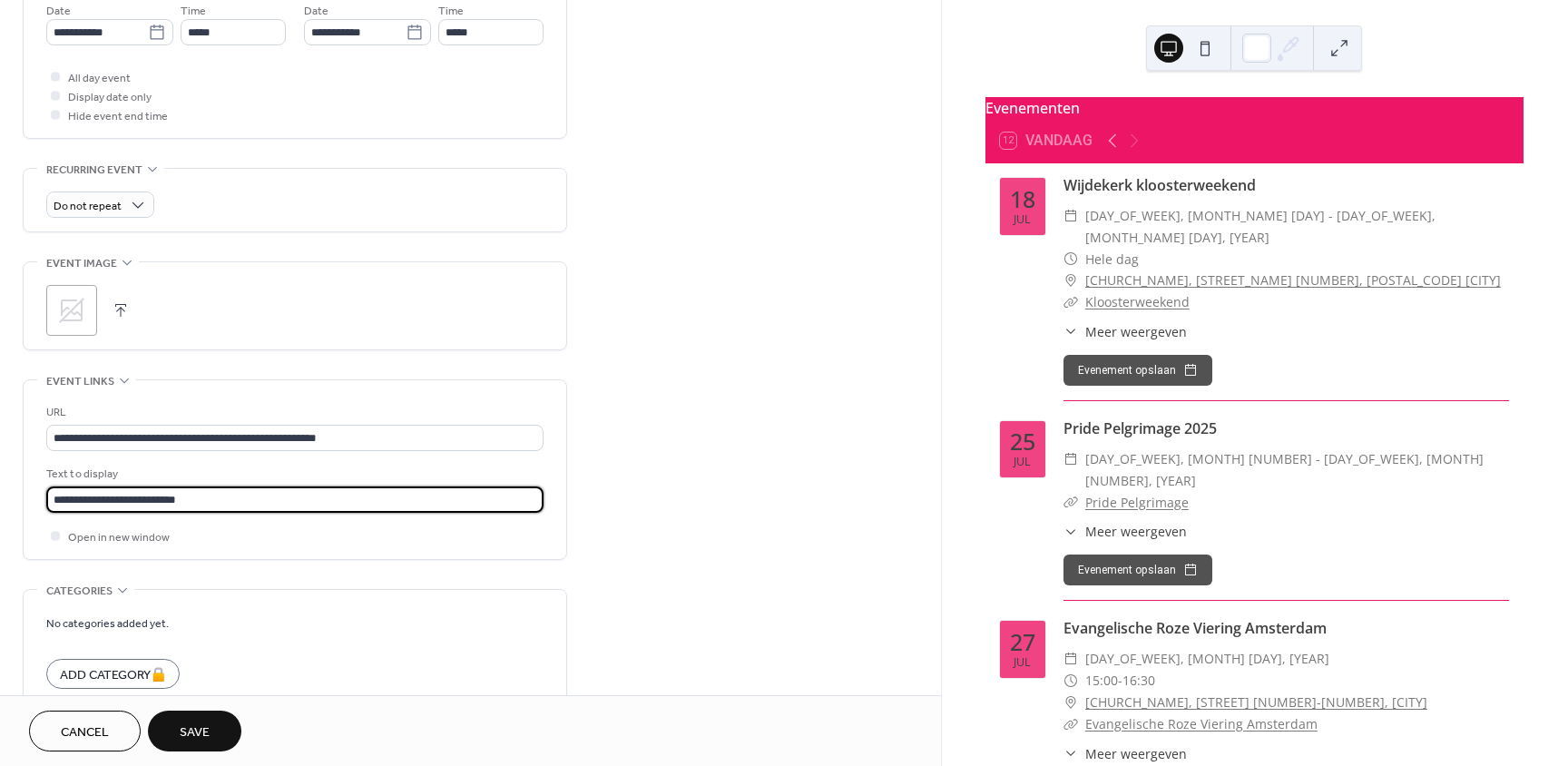 type on "**********" 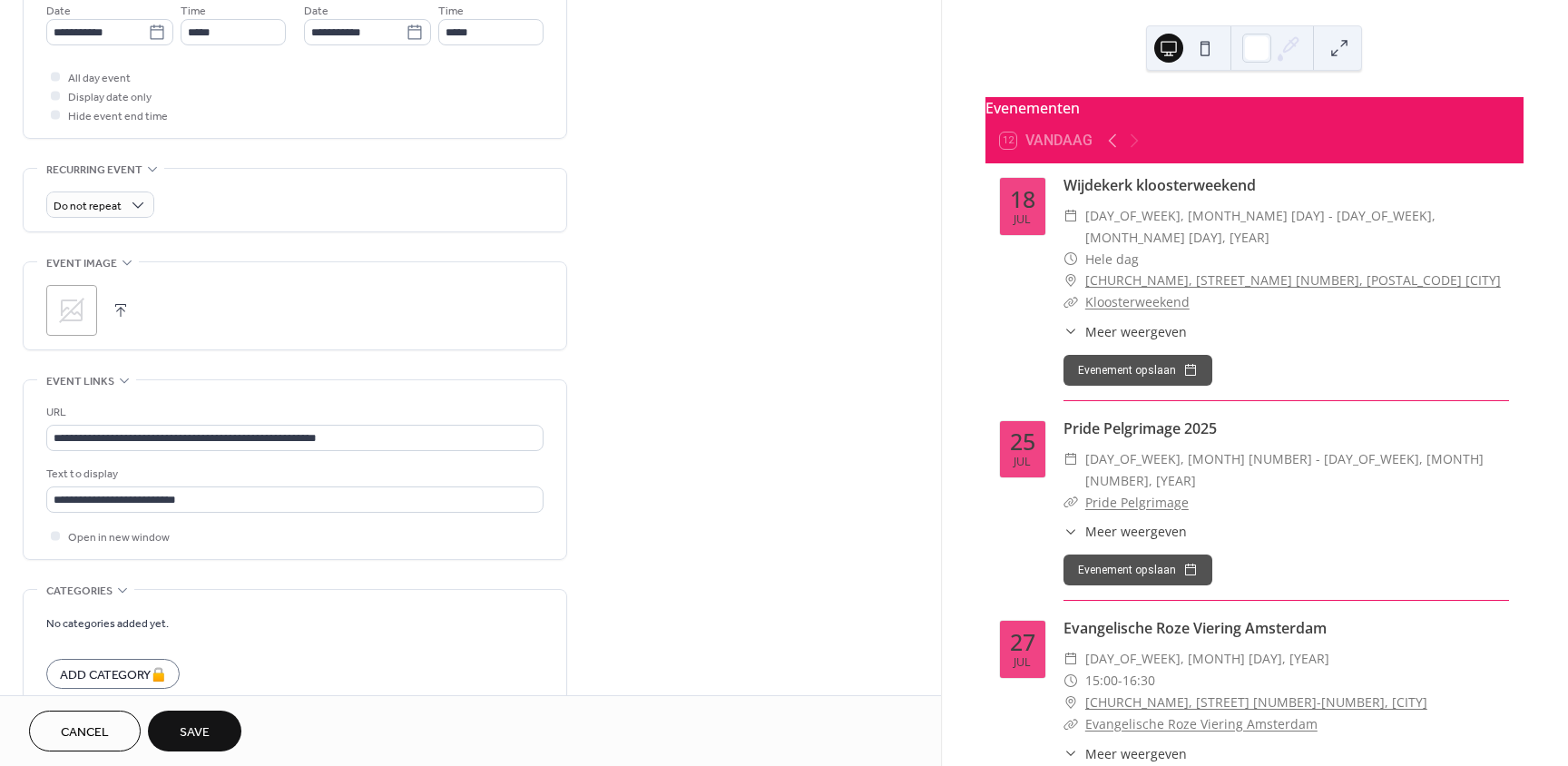 click on "**********" at bounding box center [295, 117] 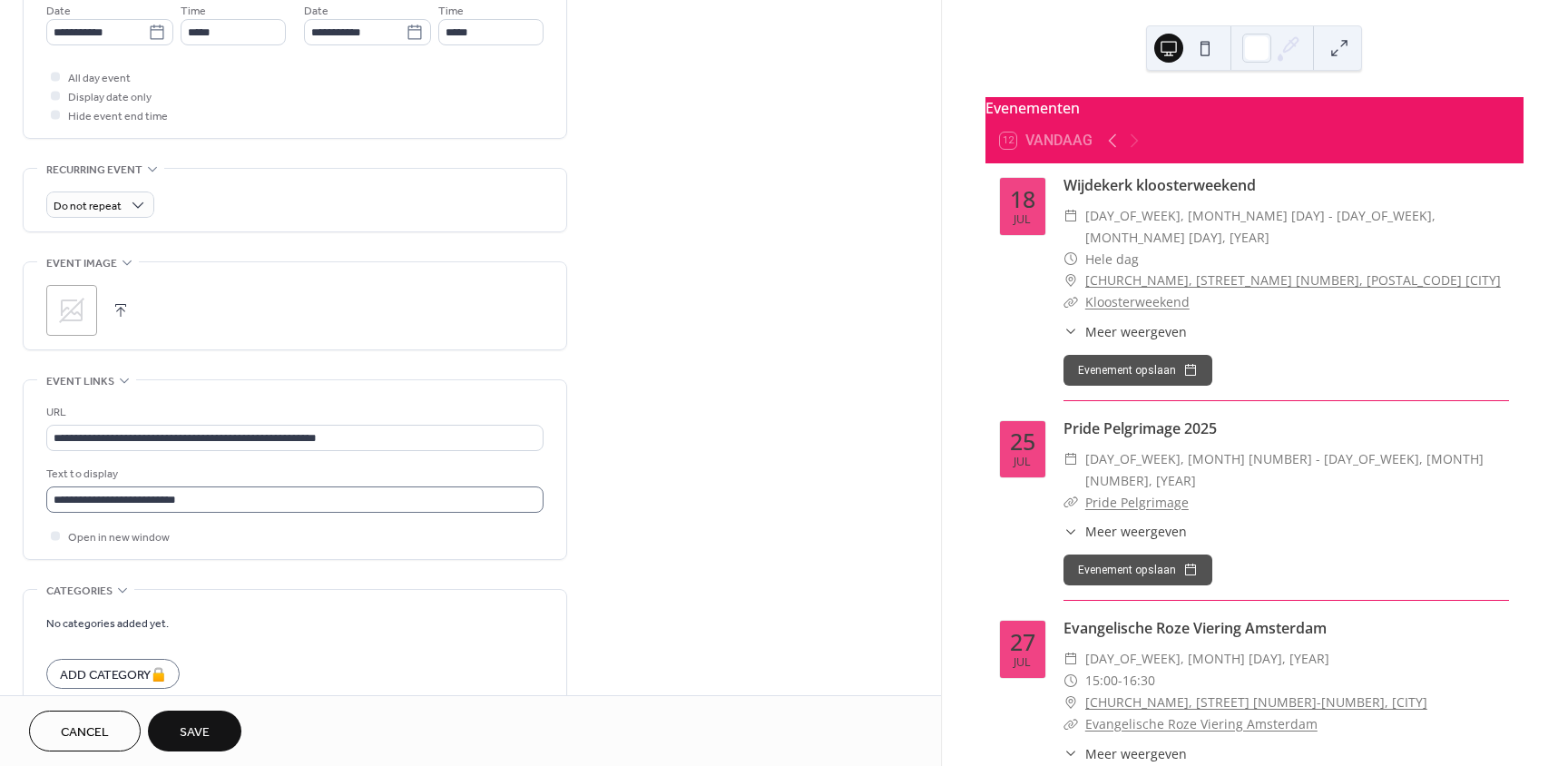 scroll, scrollTop: 1, scrollLeft: 0, axis: vertical 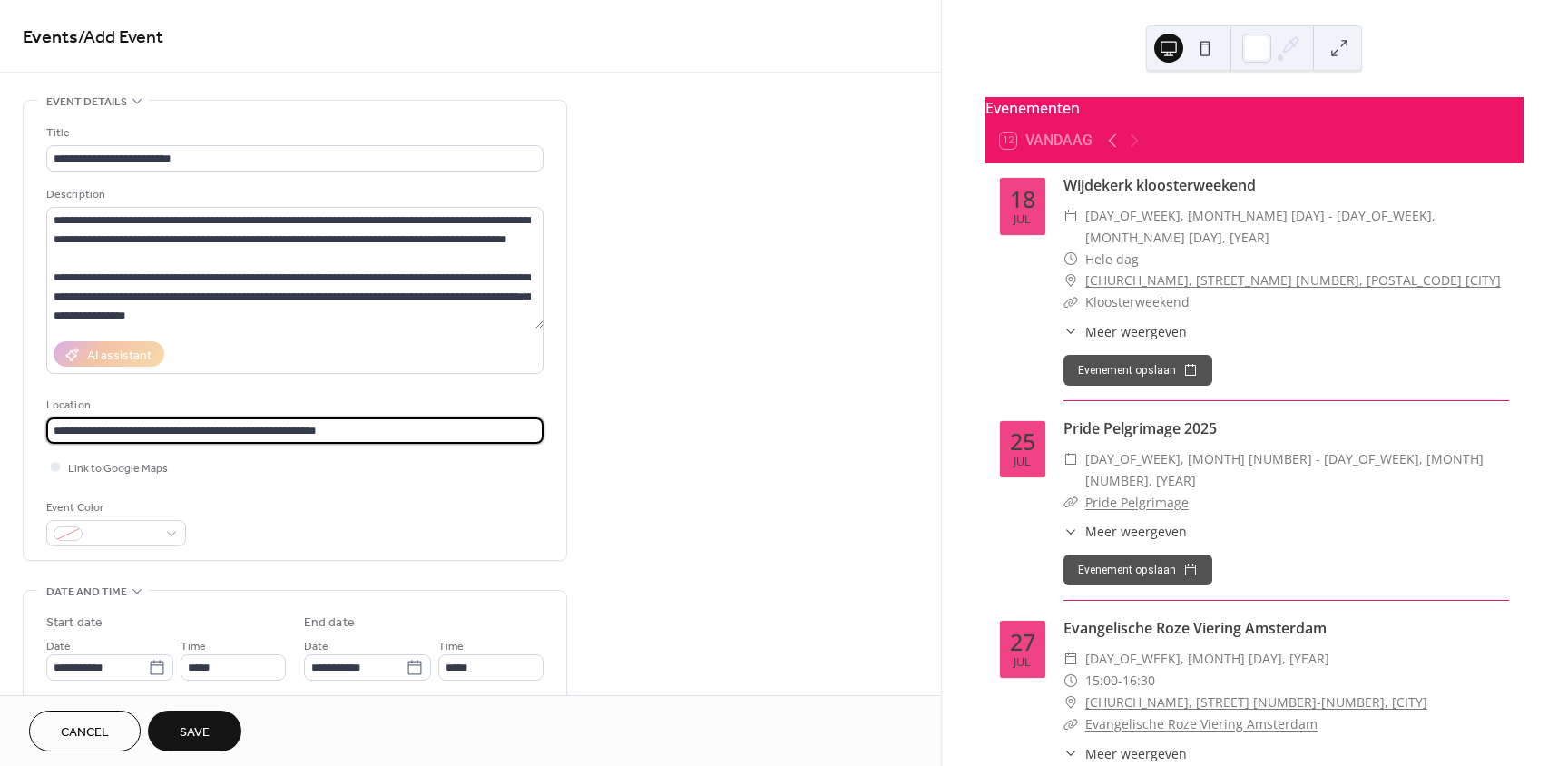 drag, startPoint x: 363, startPoint y: 428, endPoint x: 19, endPoint y: 443, distance: 344.3269 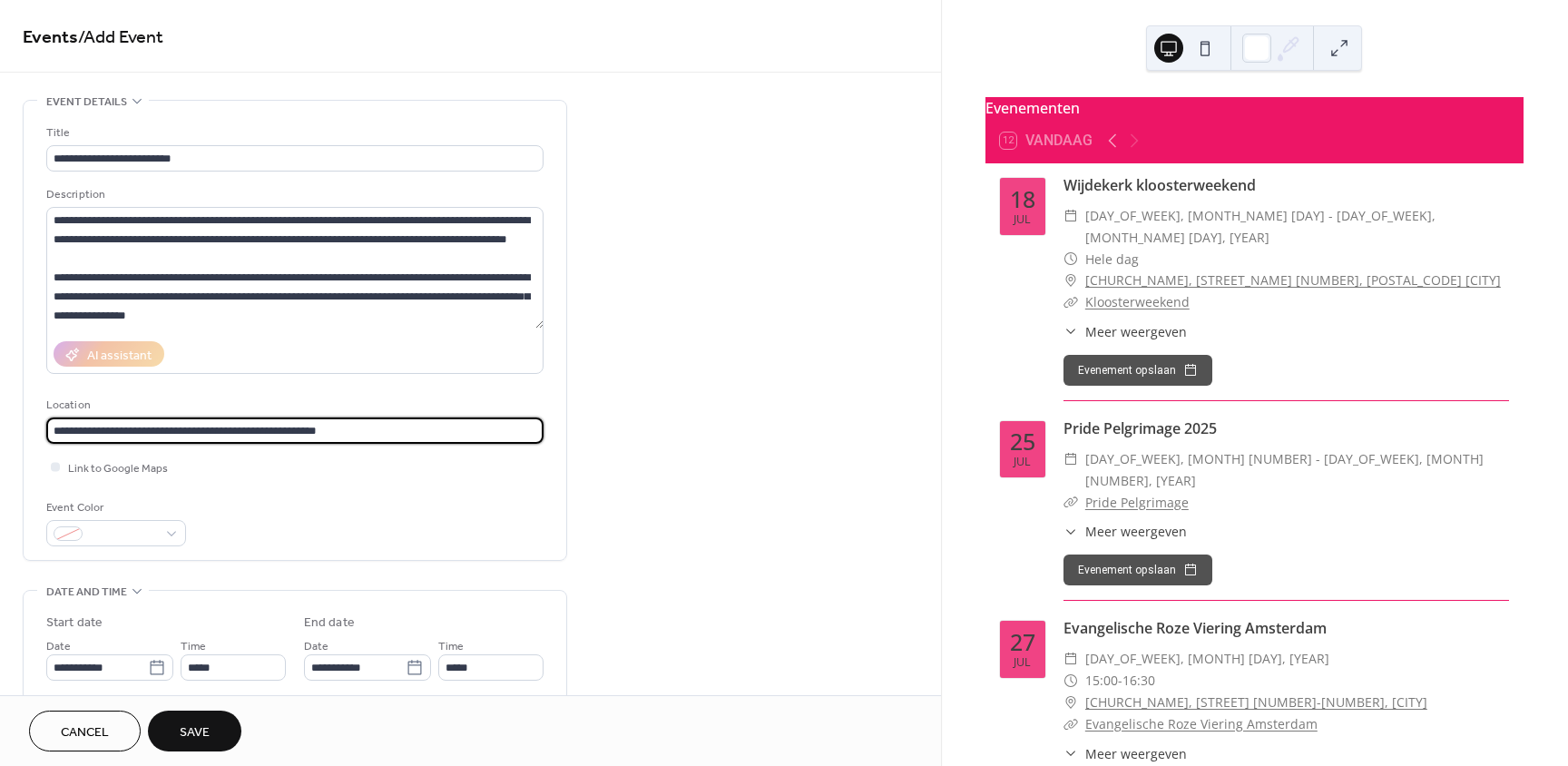 paste 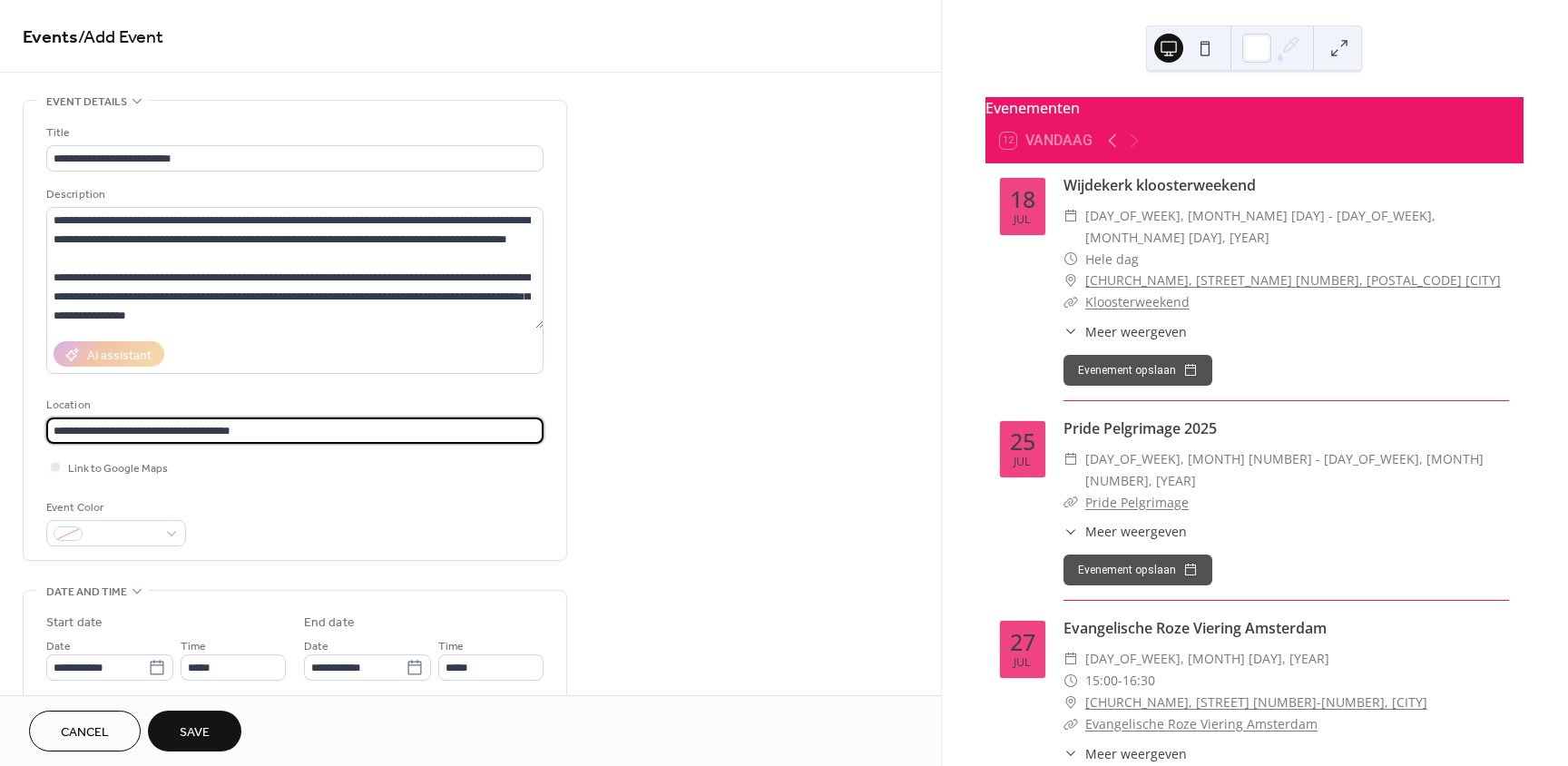 type on "**********" 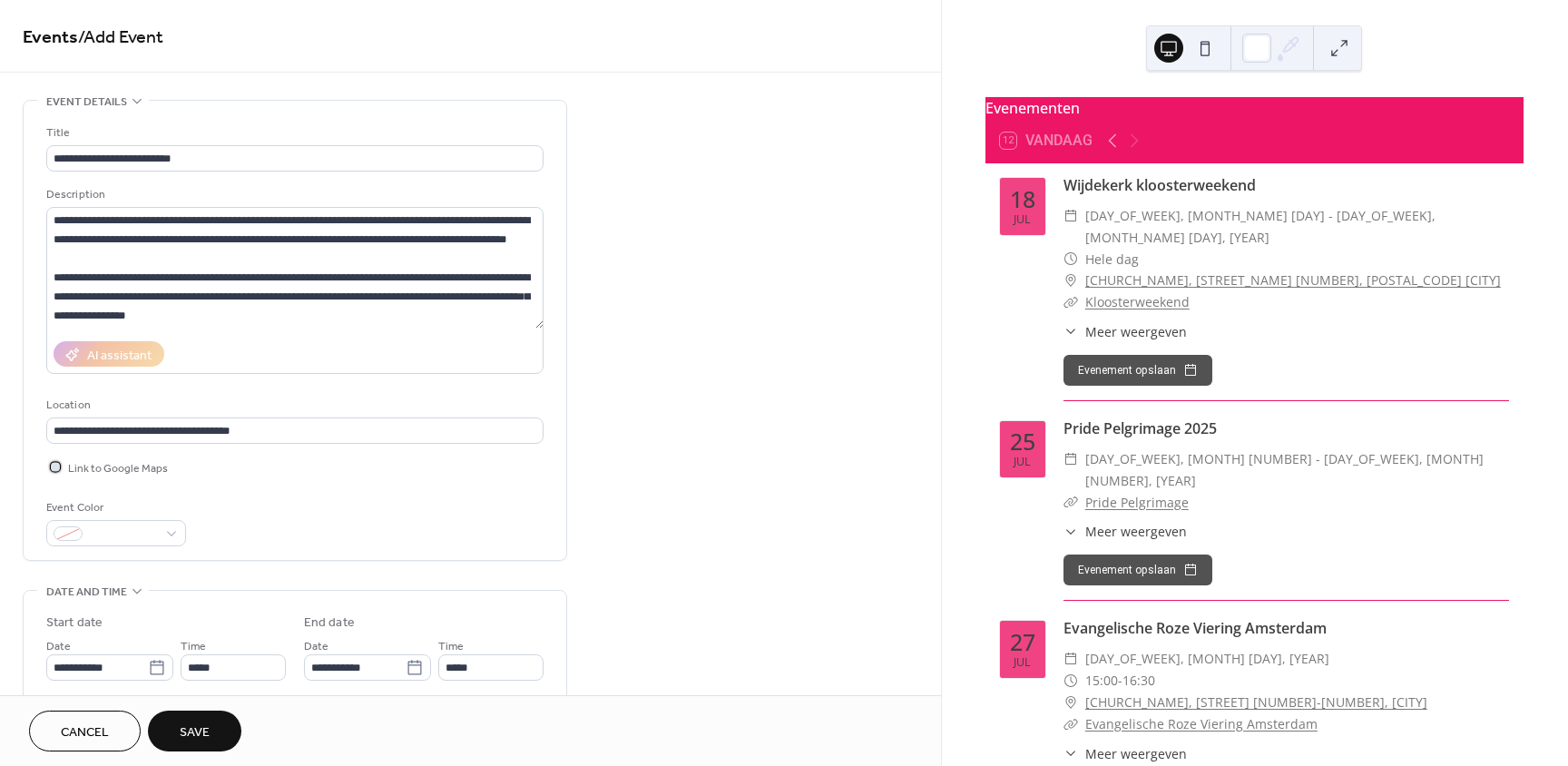 click at bounding box center [55, 466] 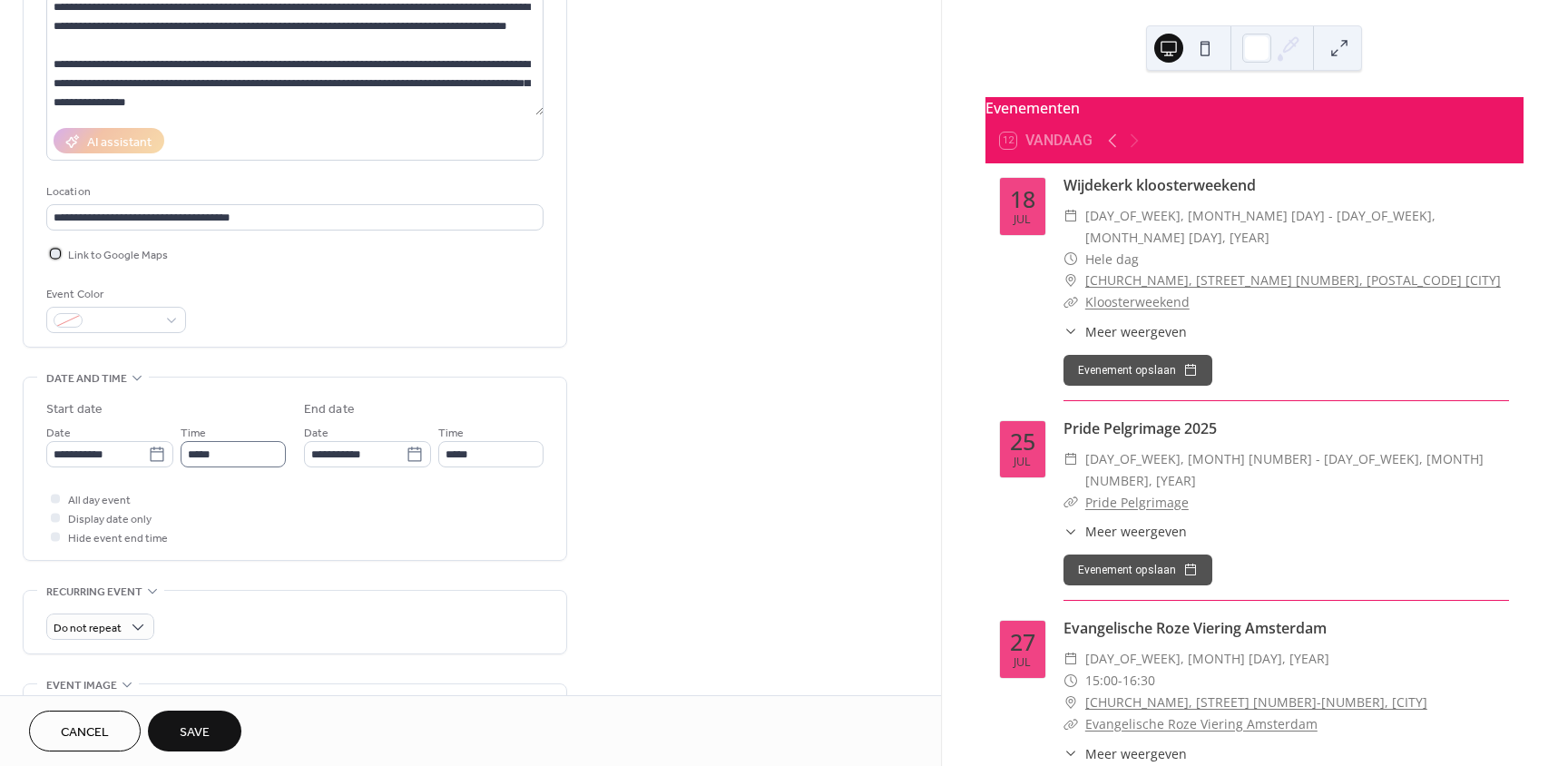scroll, scrollTop: 272, scrollLeft: 0, axis: vertical 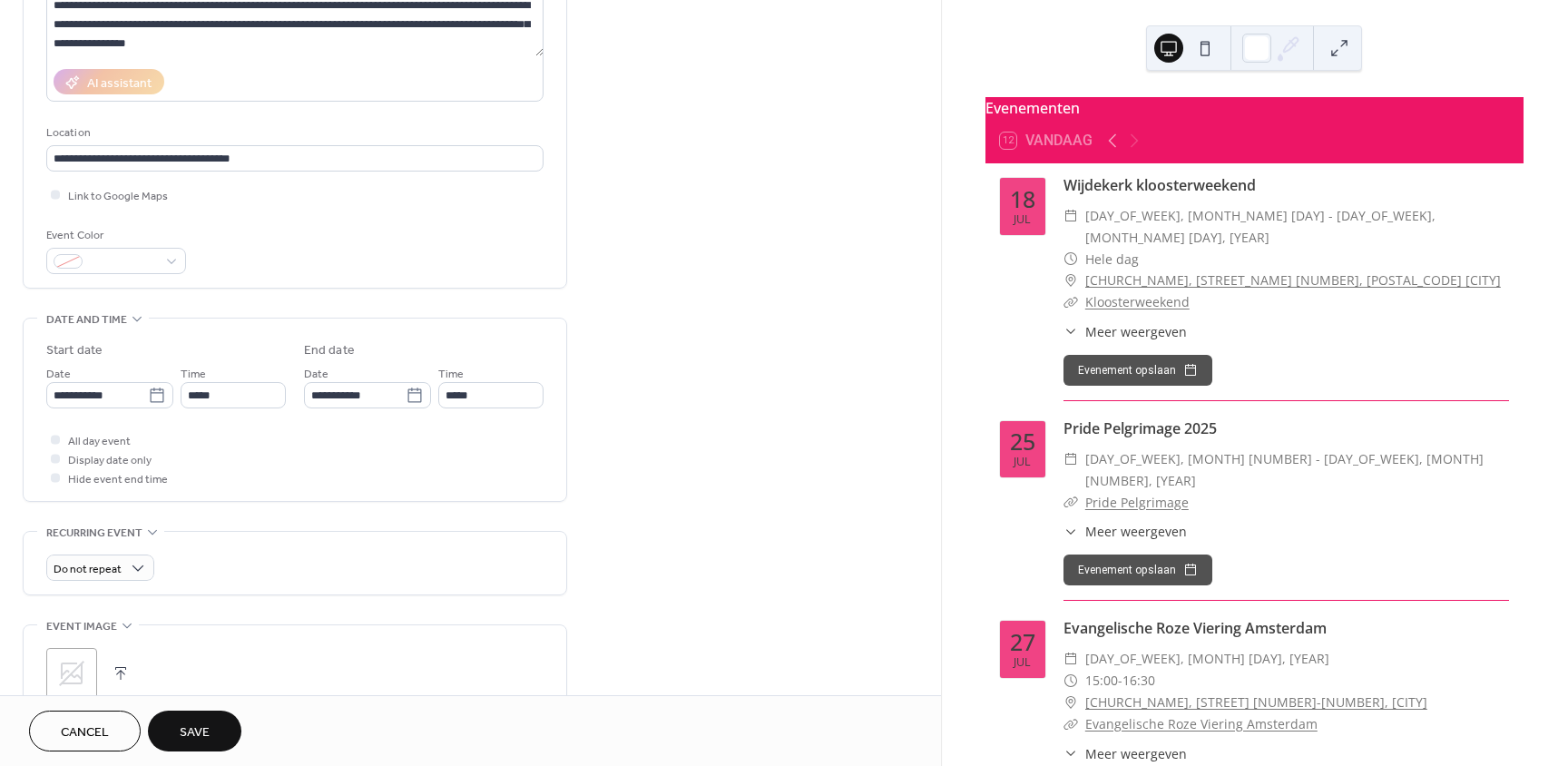 click on "Save" at bounding box center [194, 732] 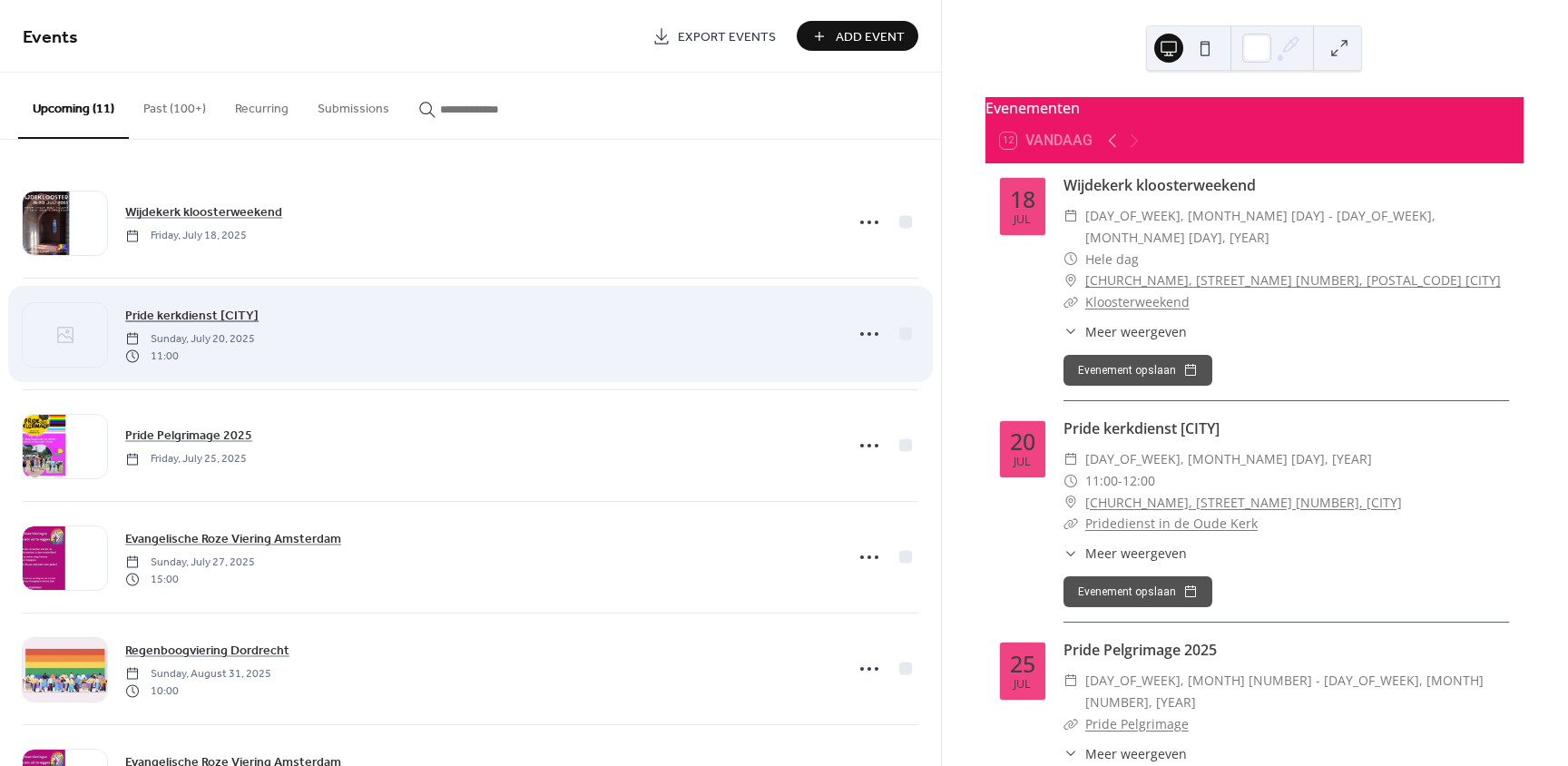 click on "Pride kerkdienst Amsterdam" at bounding box center (191, 316) 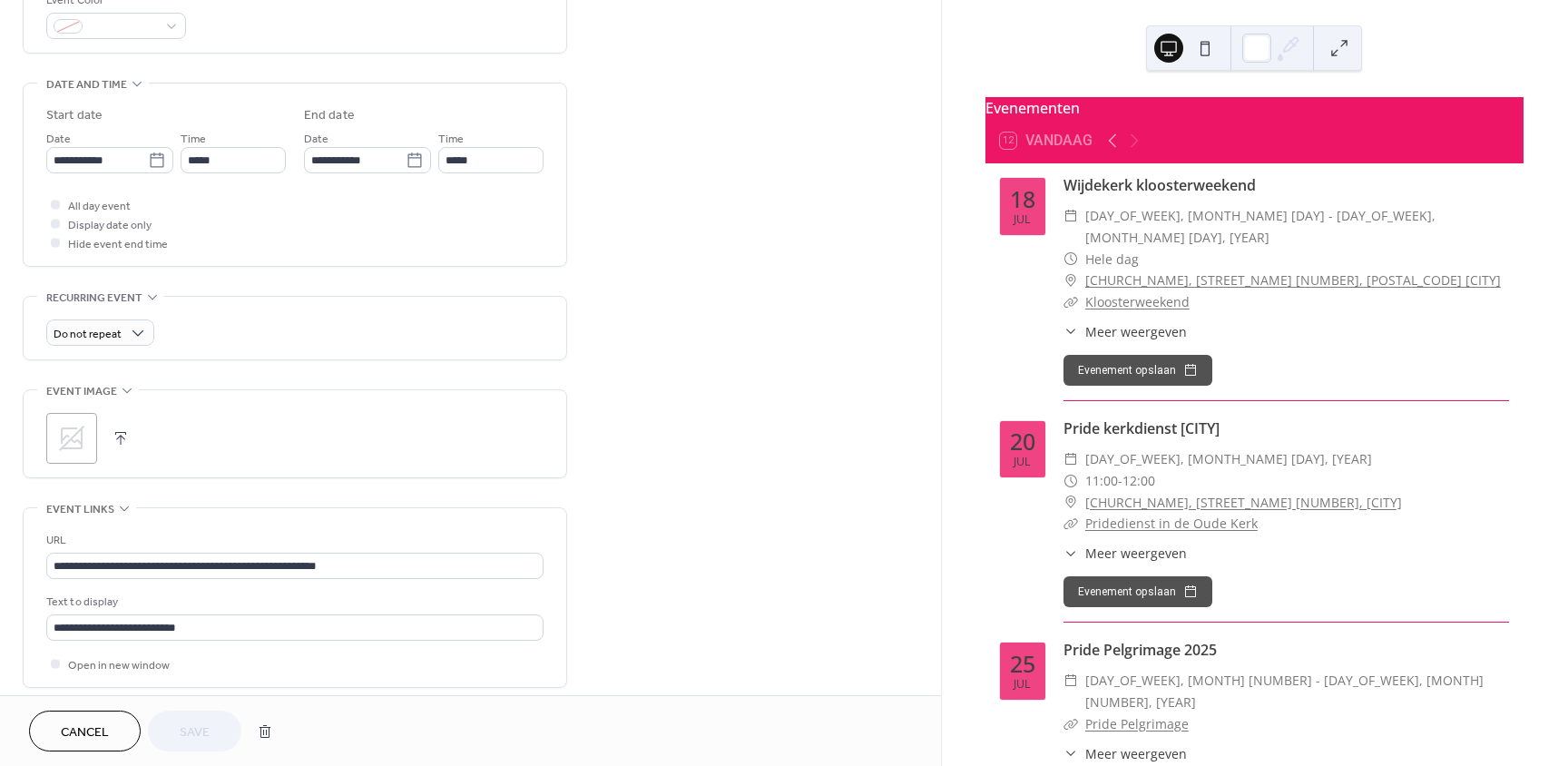scroll, scrollTop: 545, scrollLeft: 0, axis: vertical 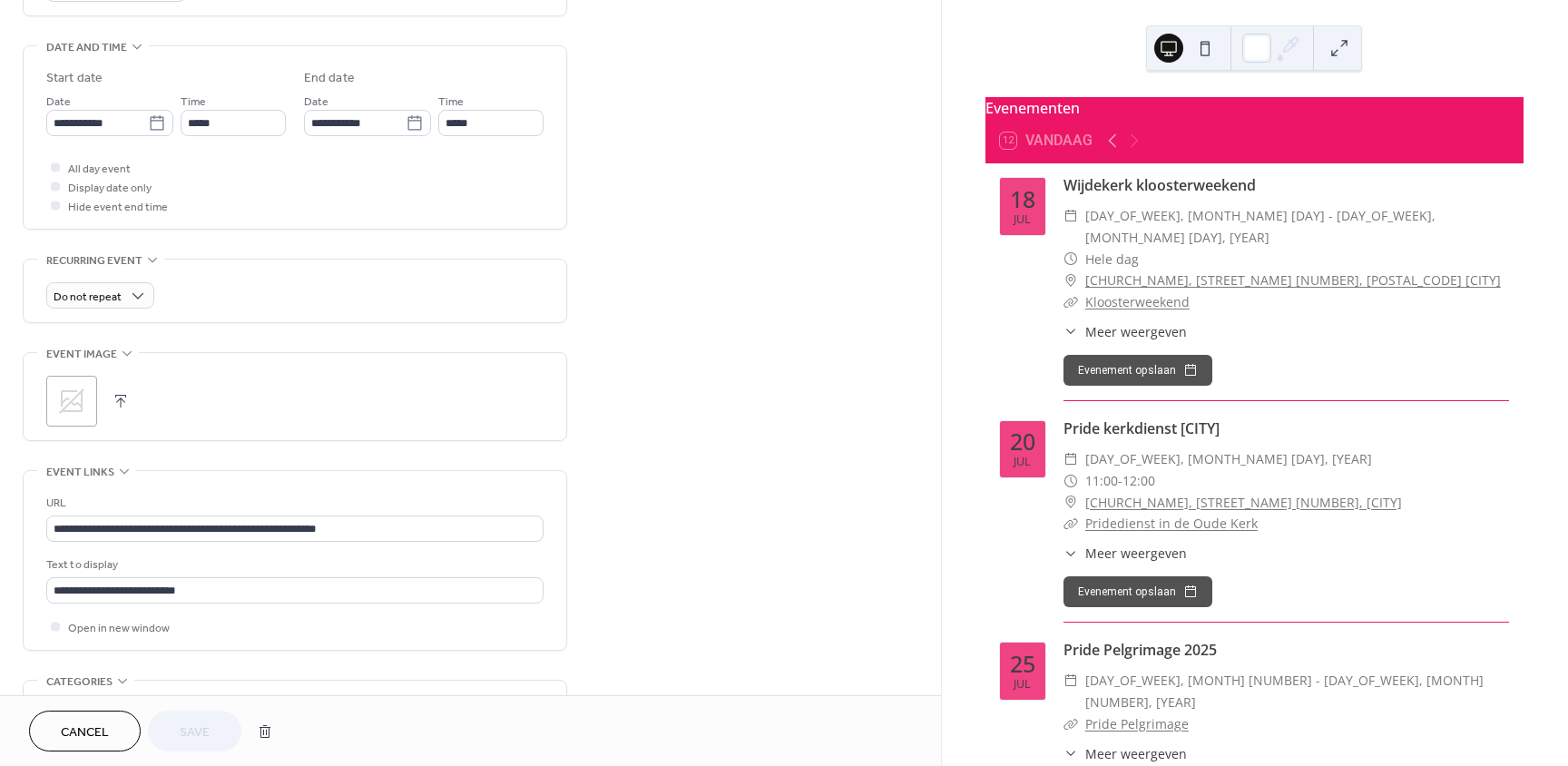 click at bounding box center [121, 401] 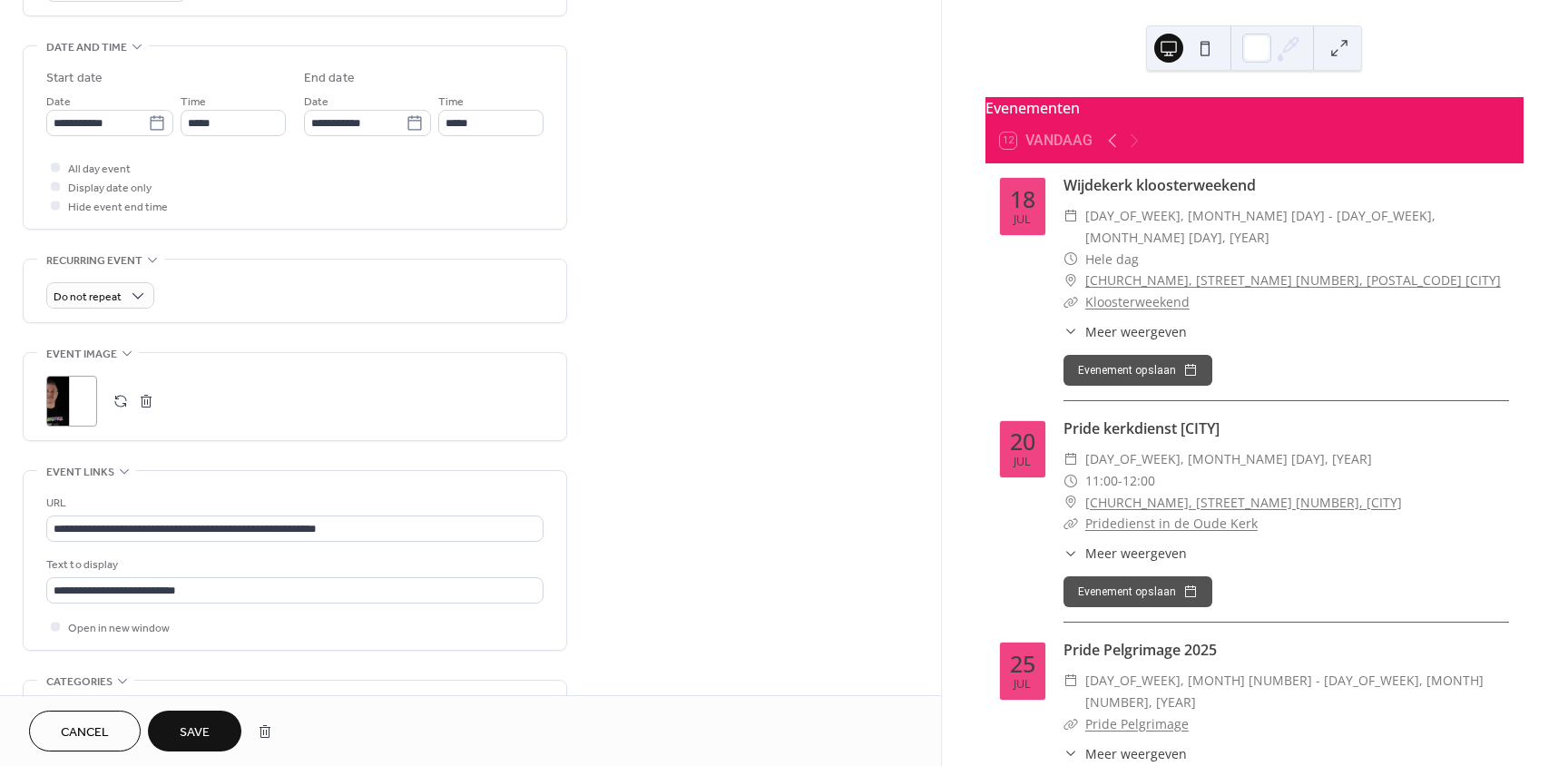 click on "Save" at bounding box center (194, 732) 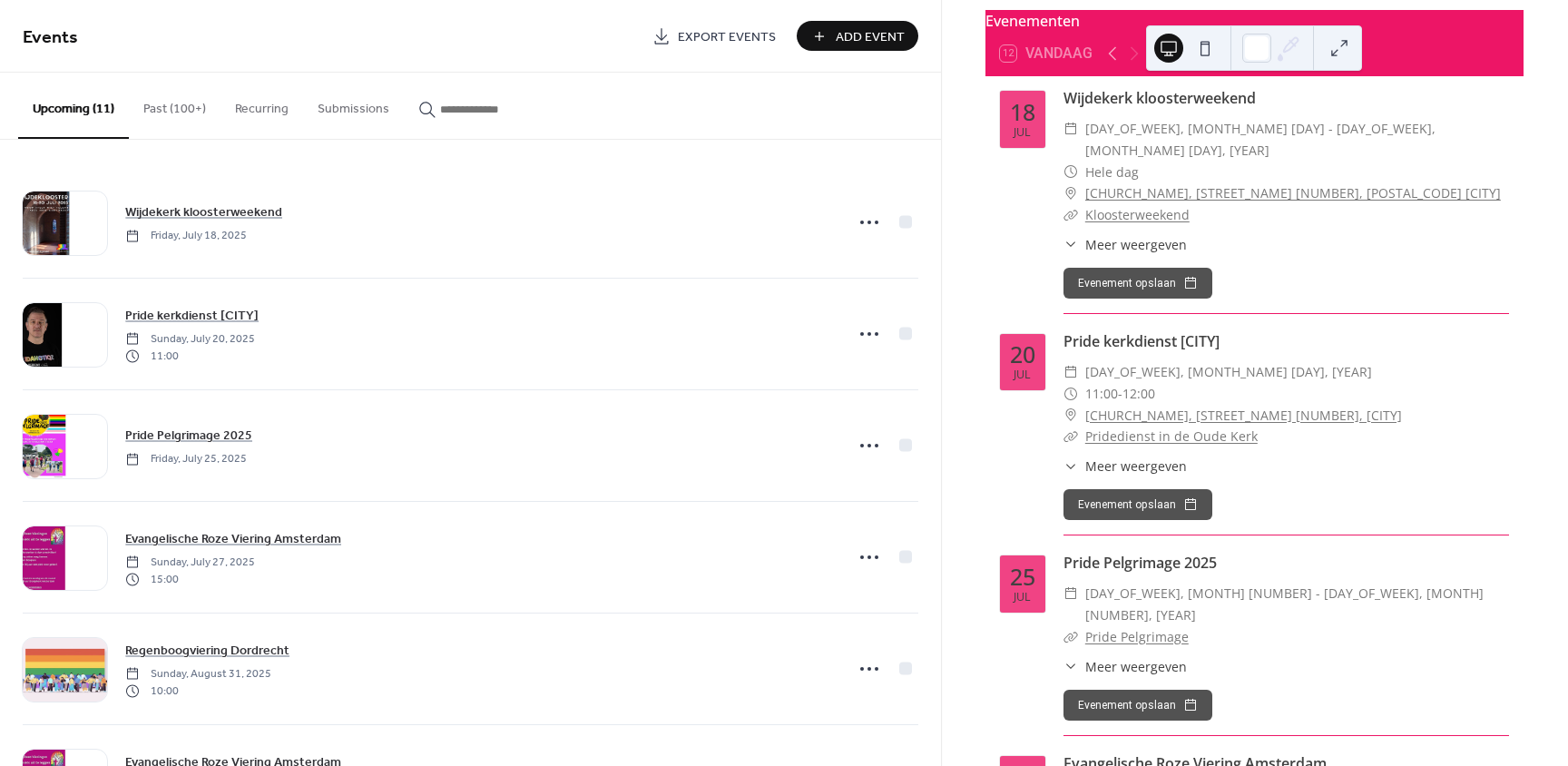 scroll, scrollTop: 91, scrollLeft: 0, axis: vertical 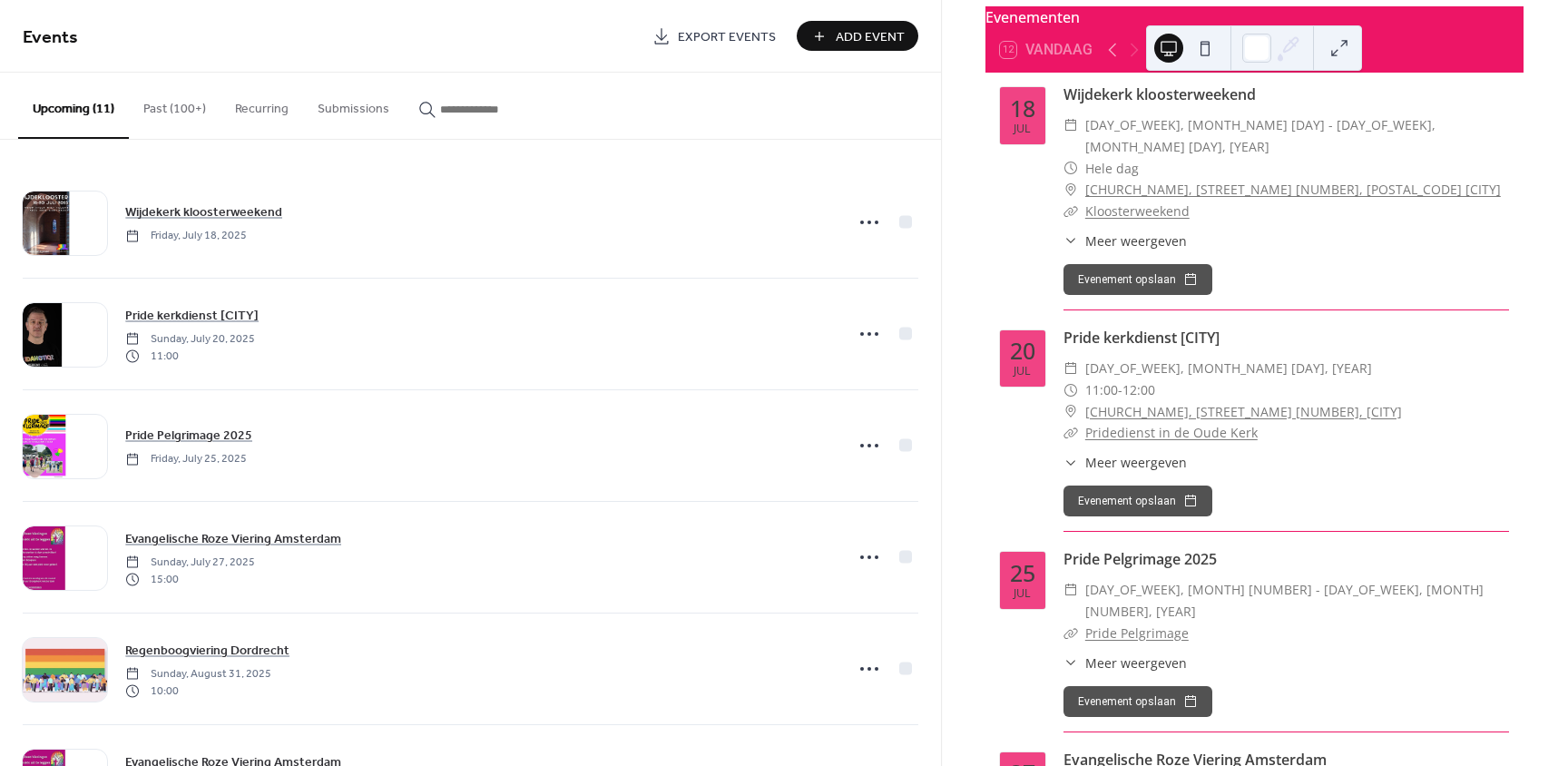 click on "Meer weergeven" at bounding box center [1136, 462] 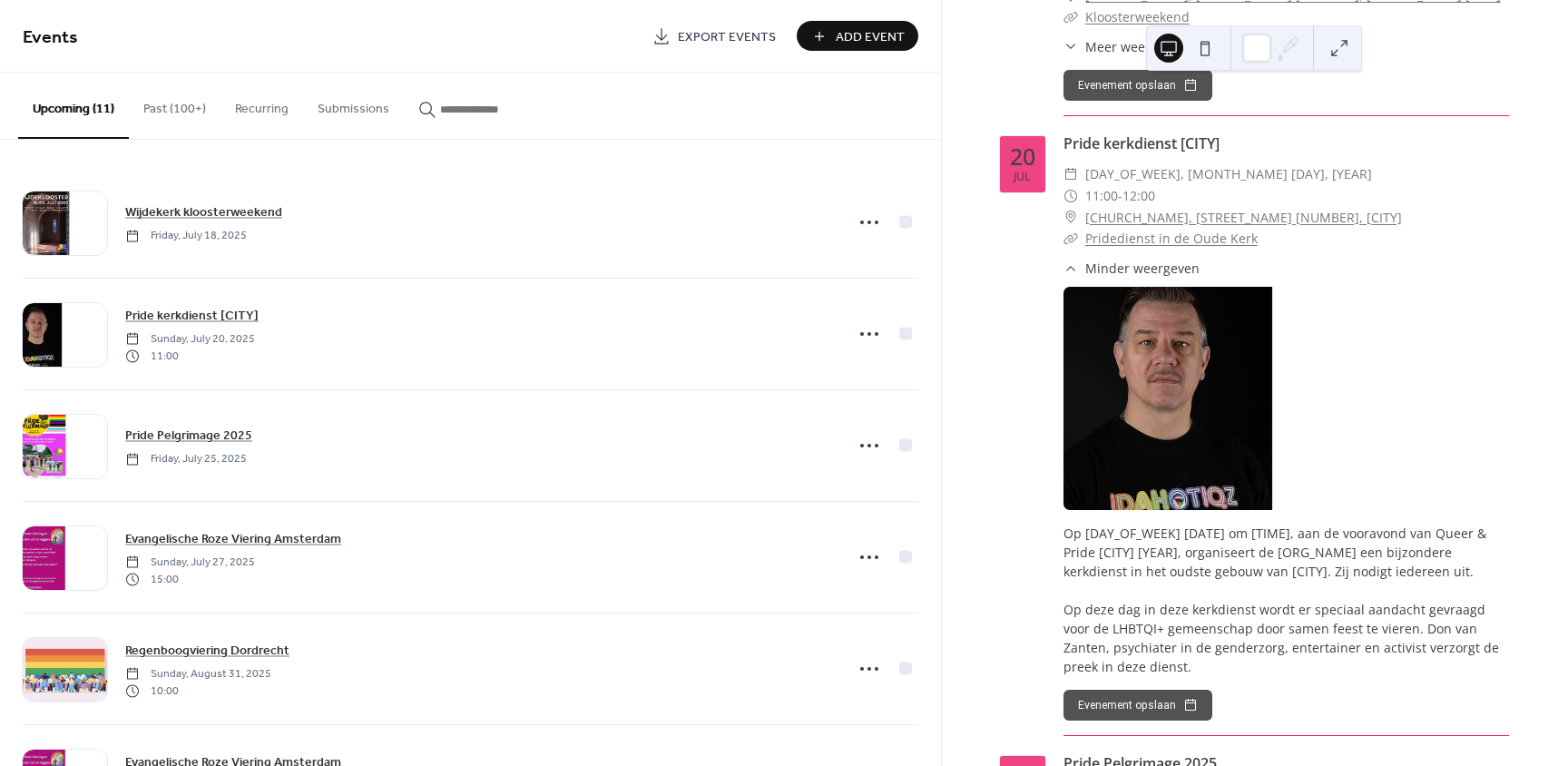 scroll, scrollTop: 272, scrollLeft: 0, axis: vertical 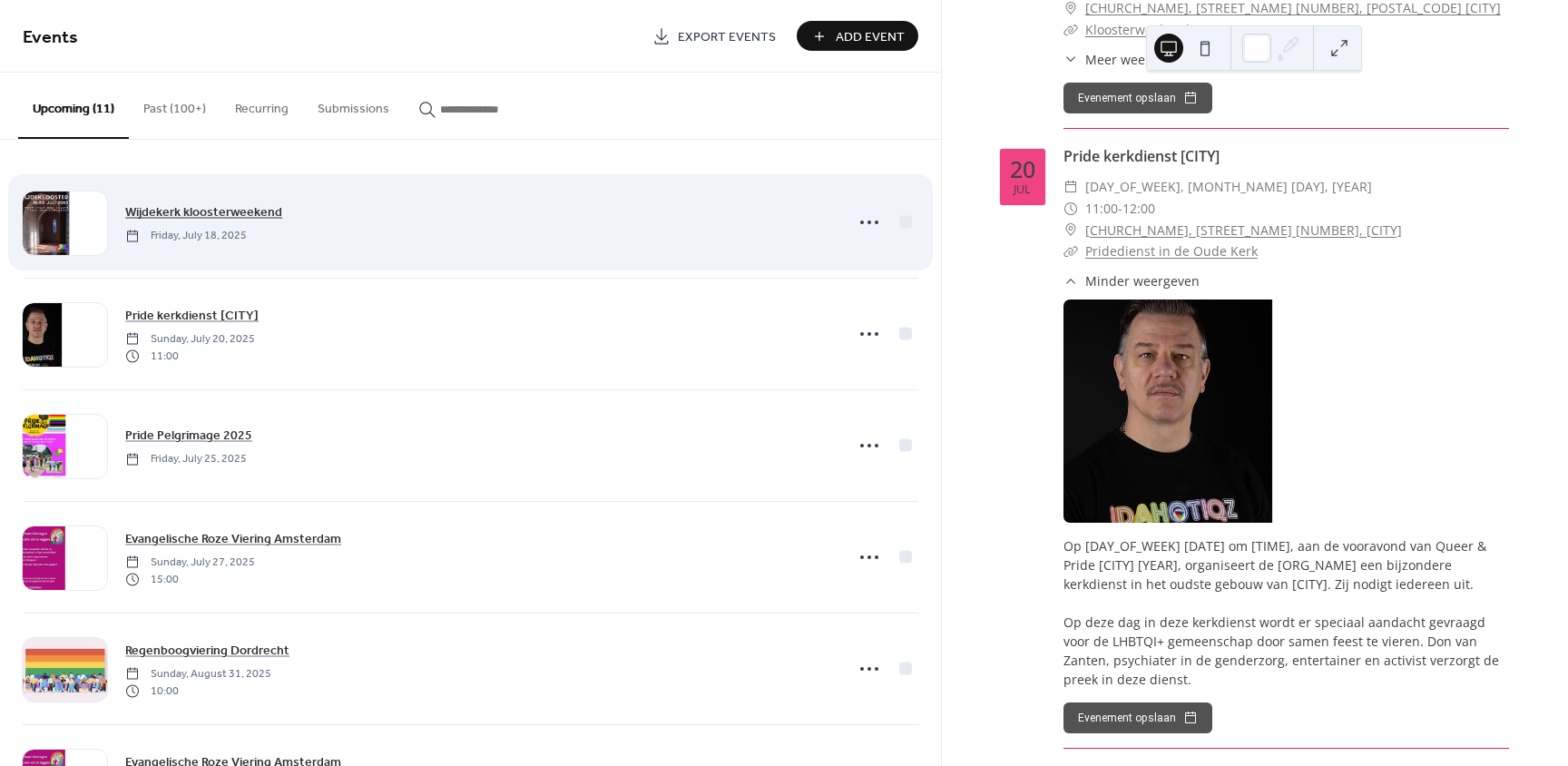 click on "Wijdekerk kloosterweekend" at bounding box center [203, 212] 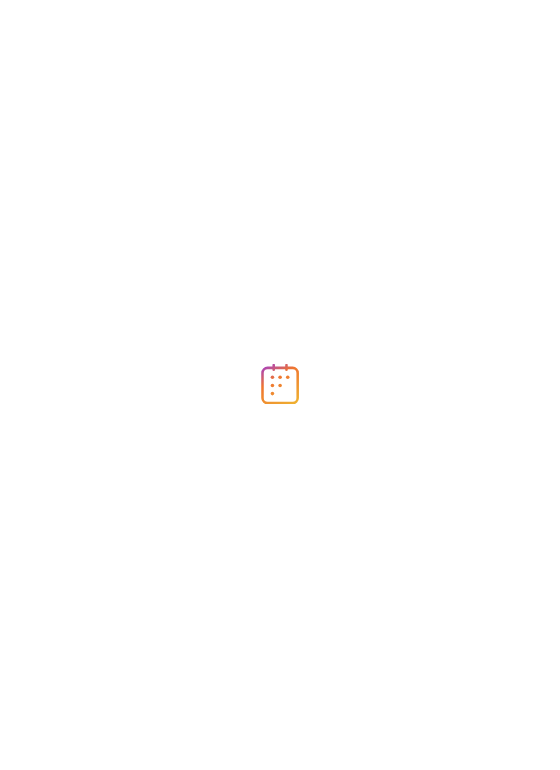 scroll, scrollTop: 0, scrollLeft: 0, axis: both 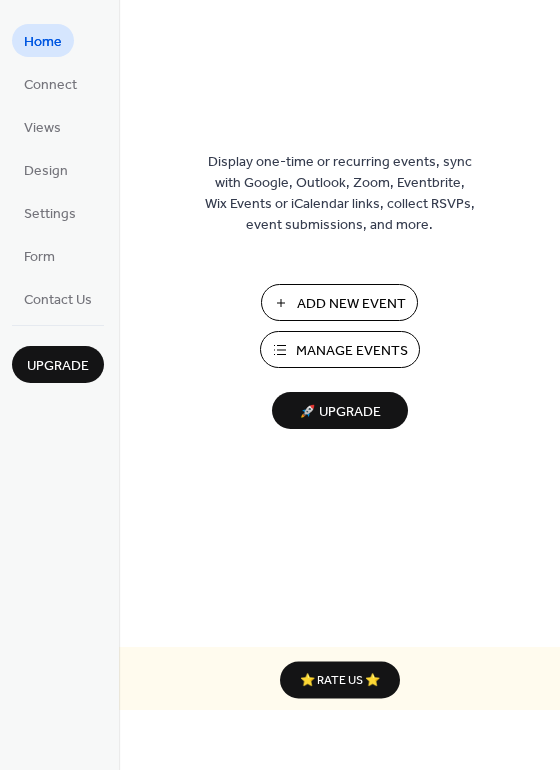 click on "Add New Event" at bounding box center [351, 304] 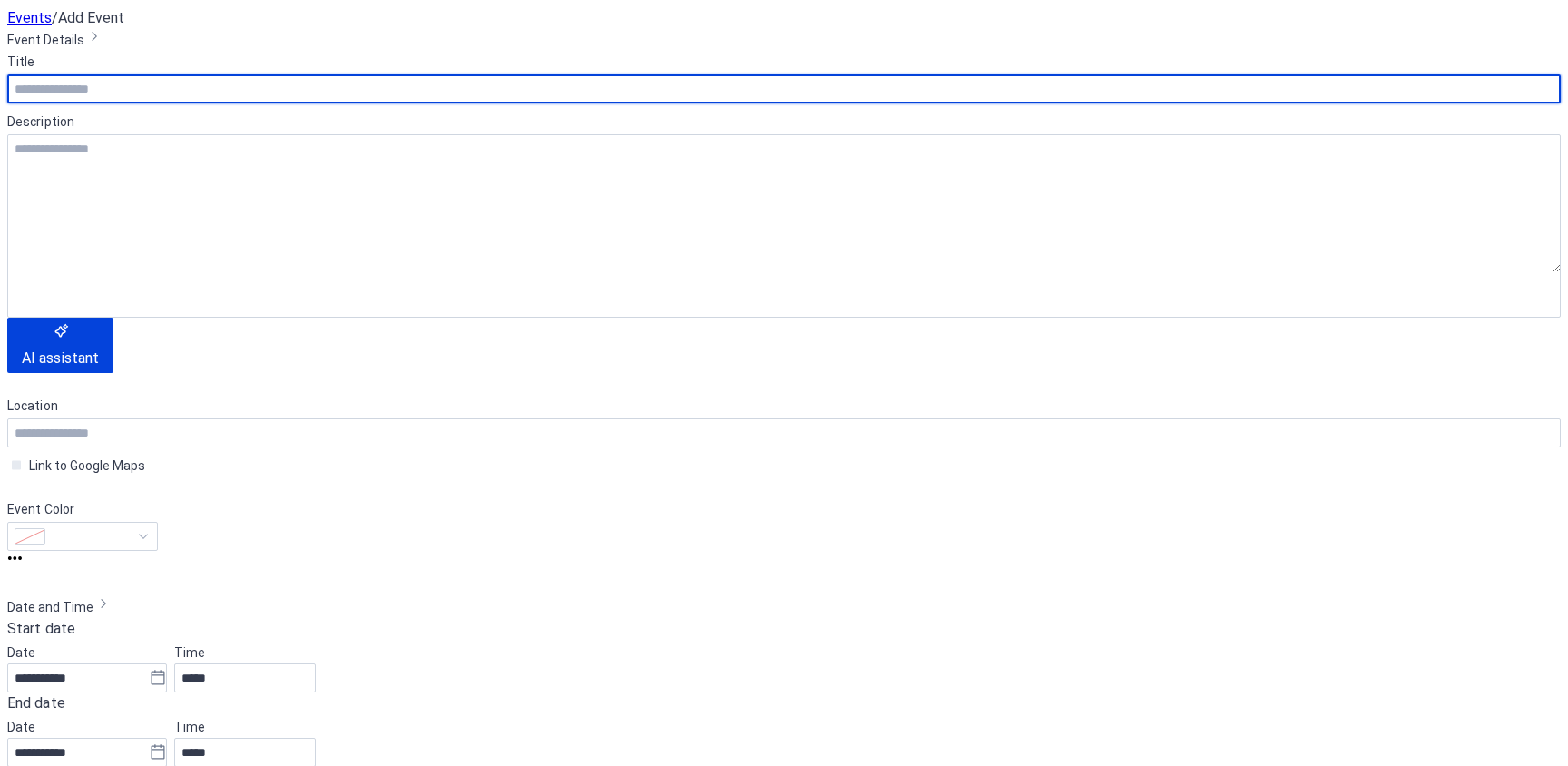 scroll, scrollTop: 0, scrollLeft: 0, axis: both 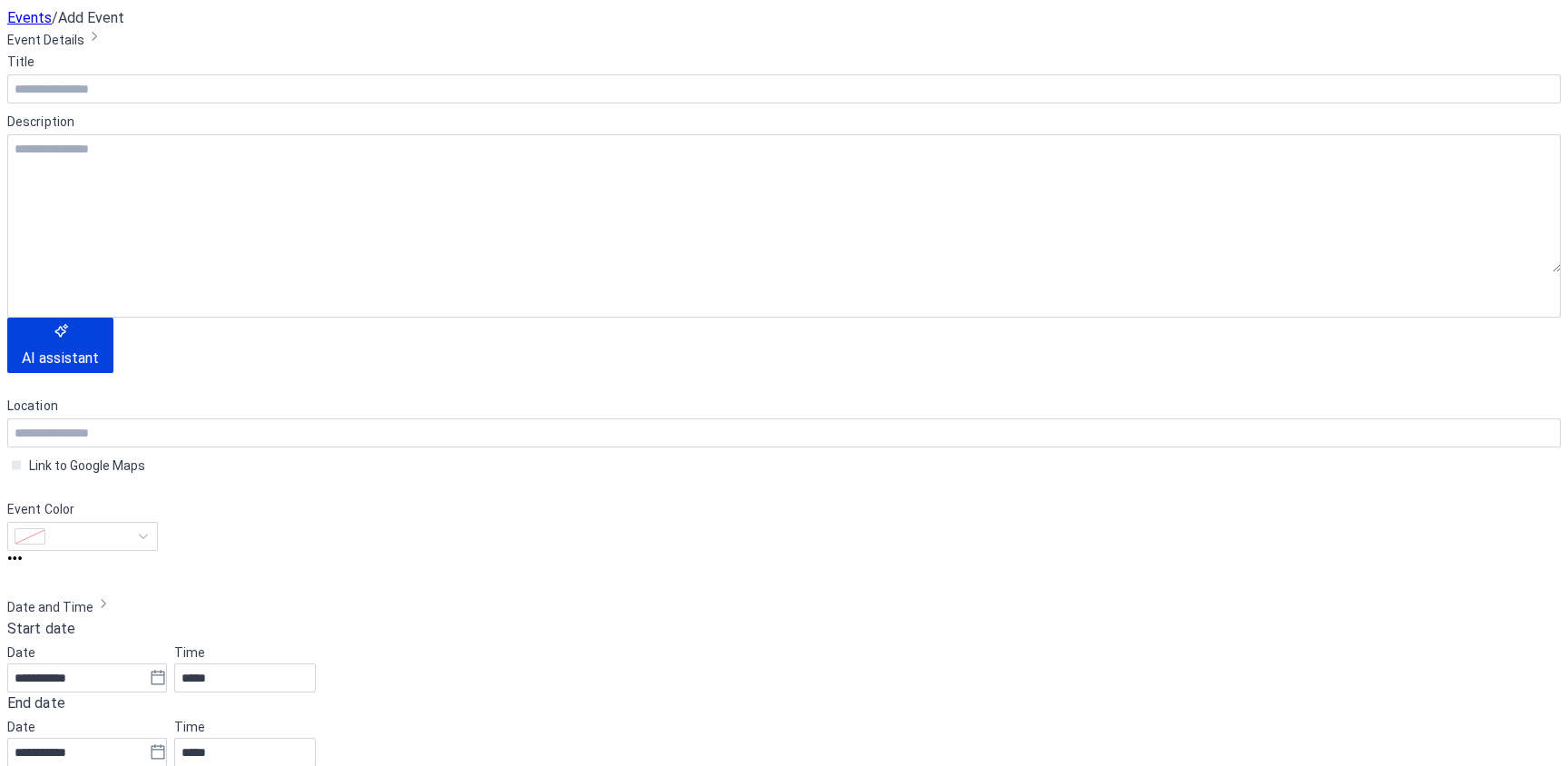click on "Pride kerkdienst Amsterdam" at bounding box center [185, 1998] 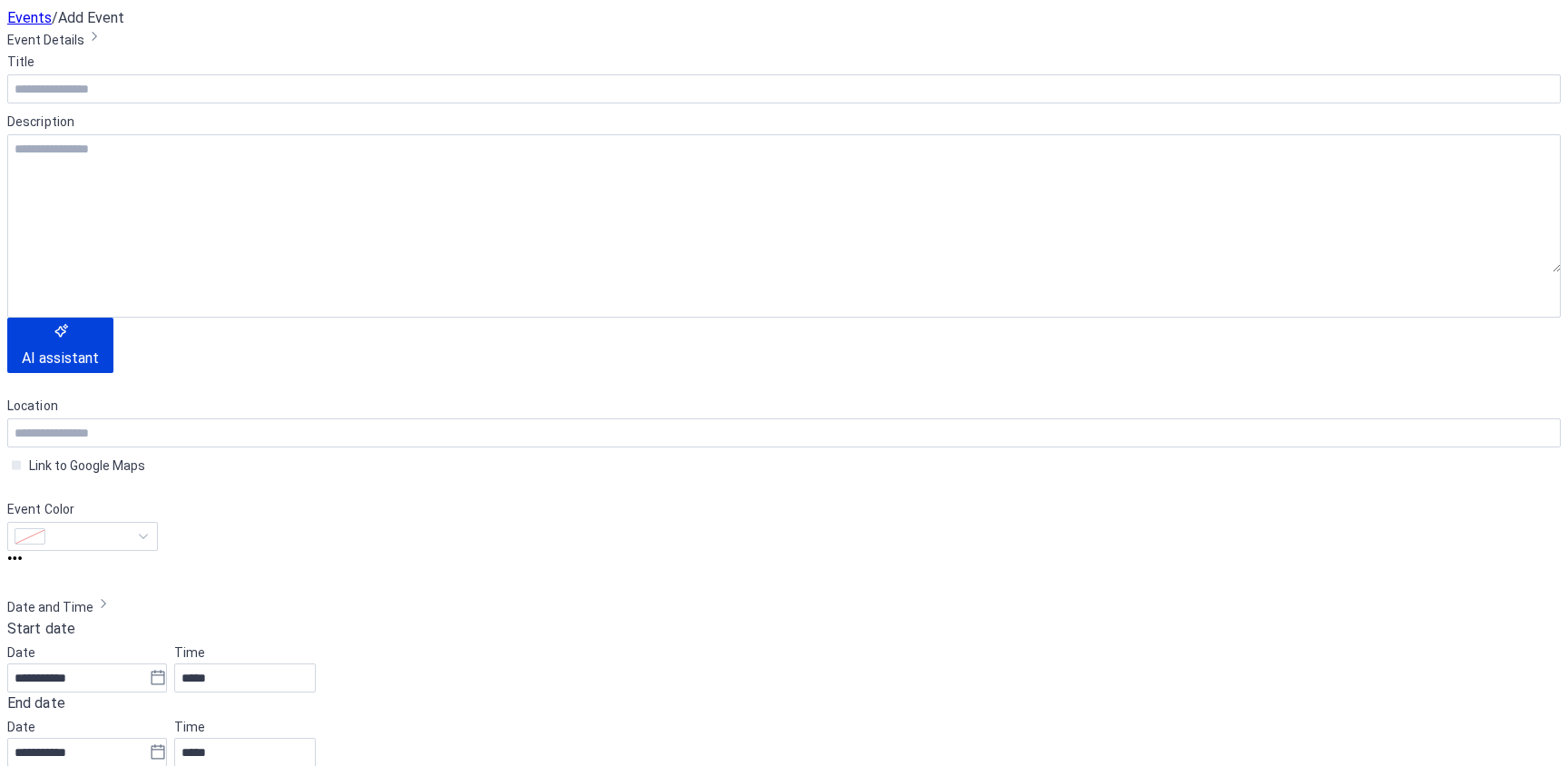 scroll, scrollTop: 0, scrollLeft: 0, axis: both 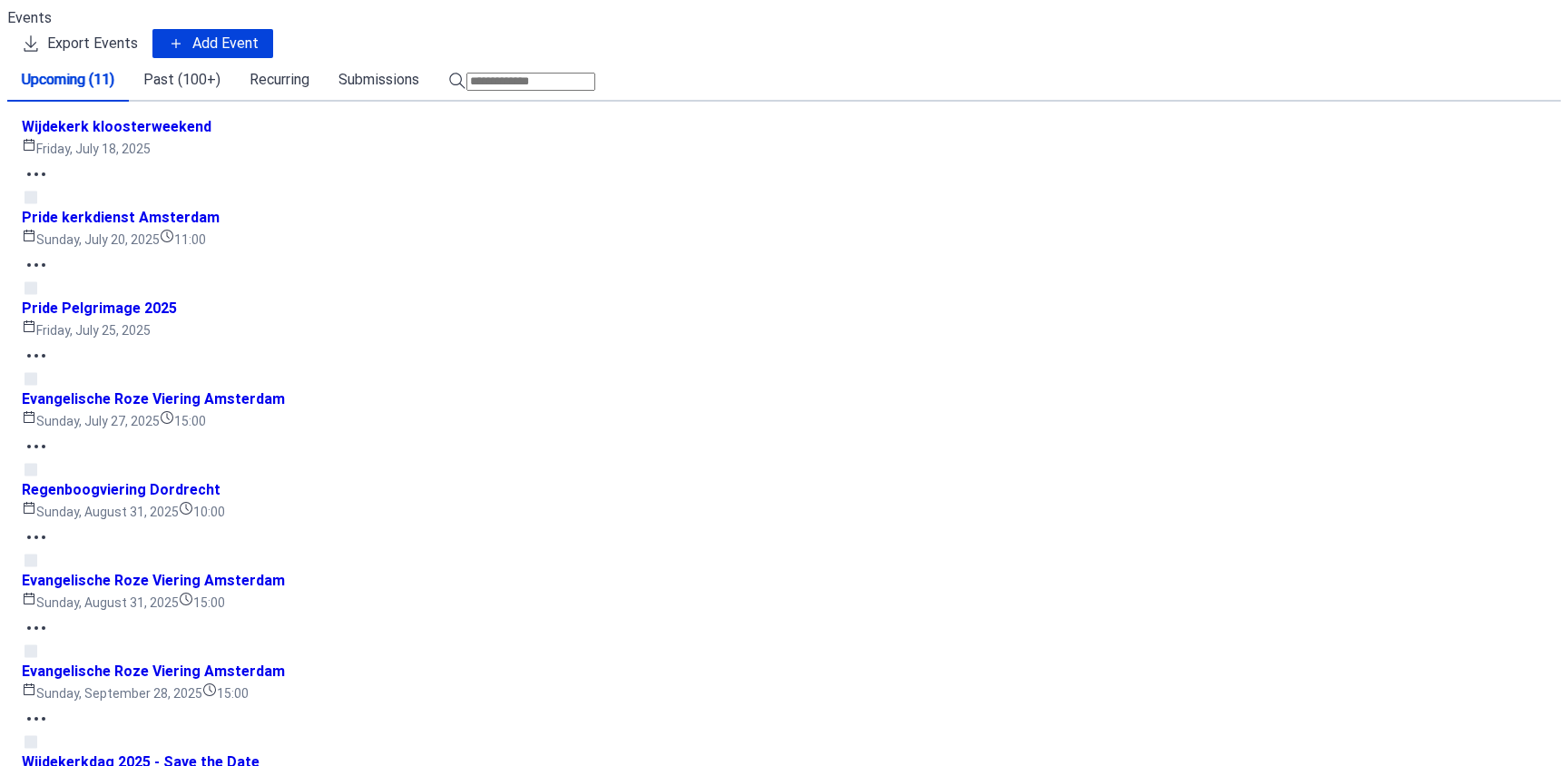 click on "Pride kerkdienst Amsterdam" at bounding box center [121, 218] 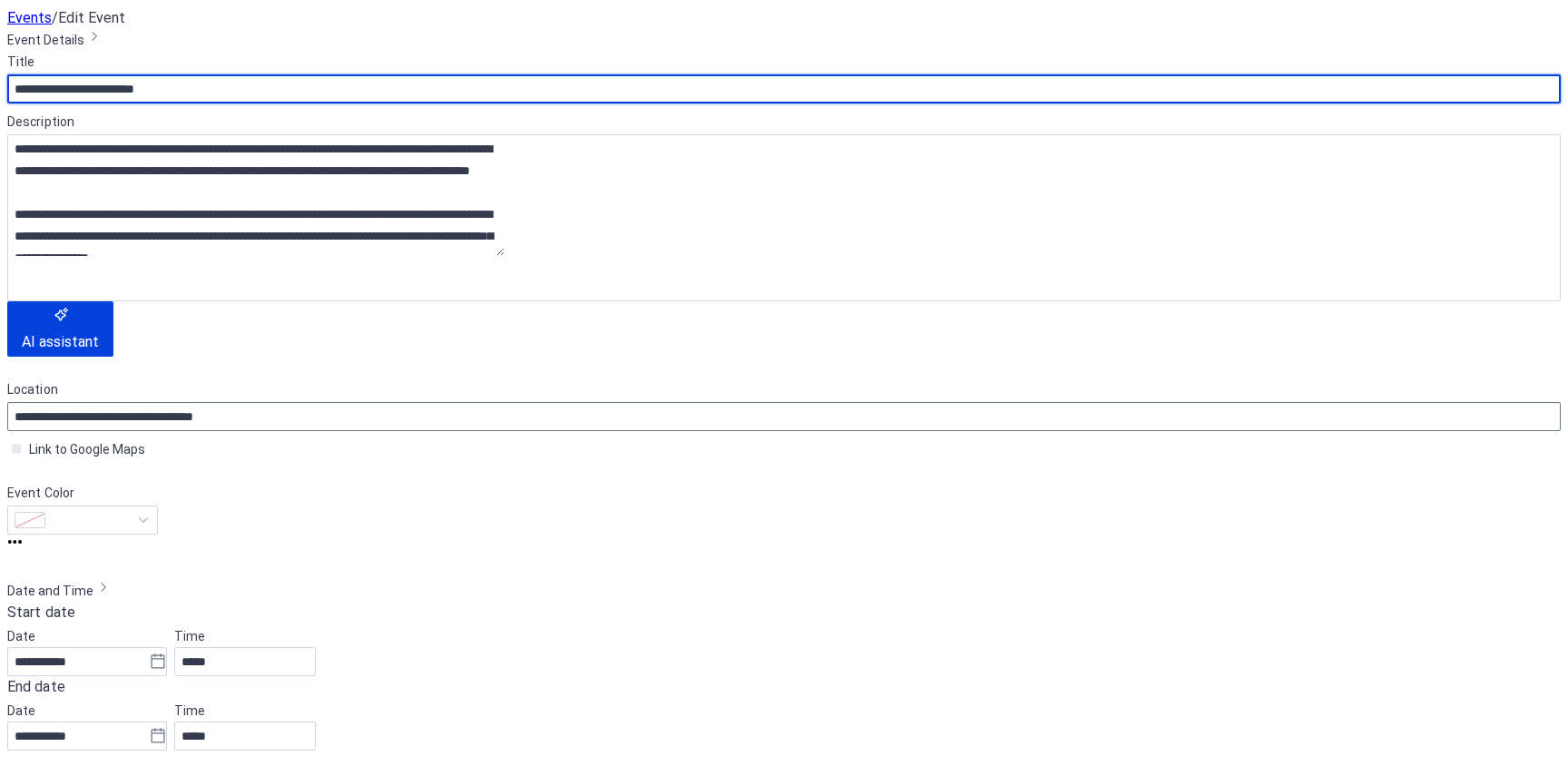 scroll, scrollTop: 1, scrollLeft: 0, axis: vertical 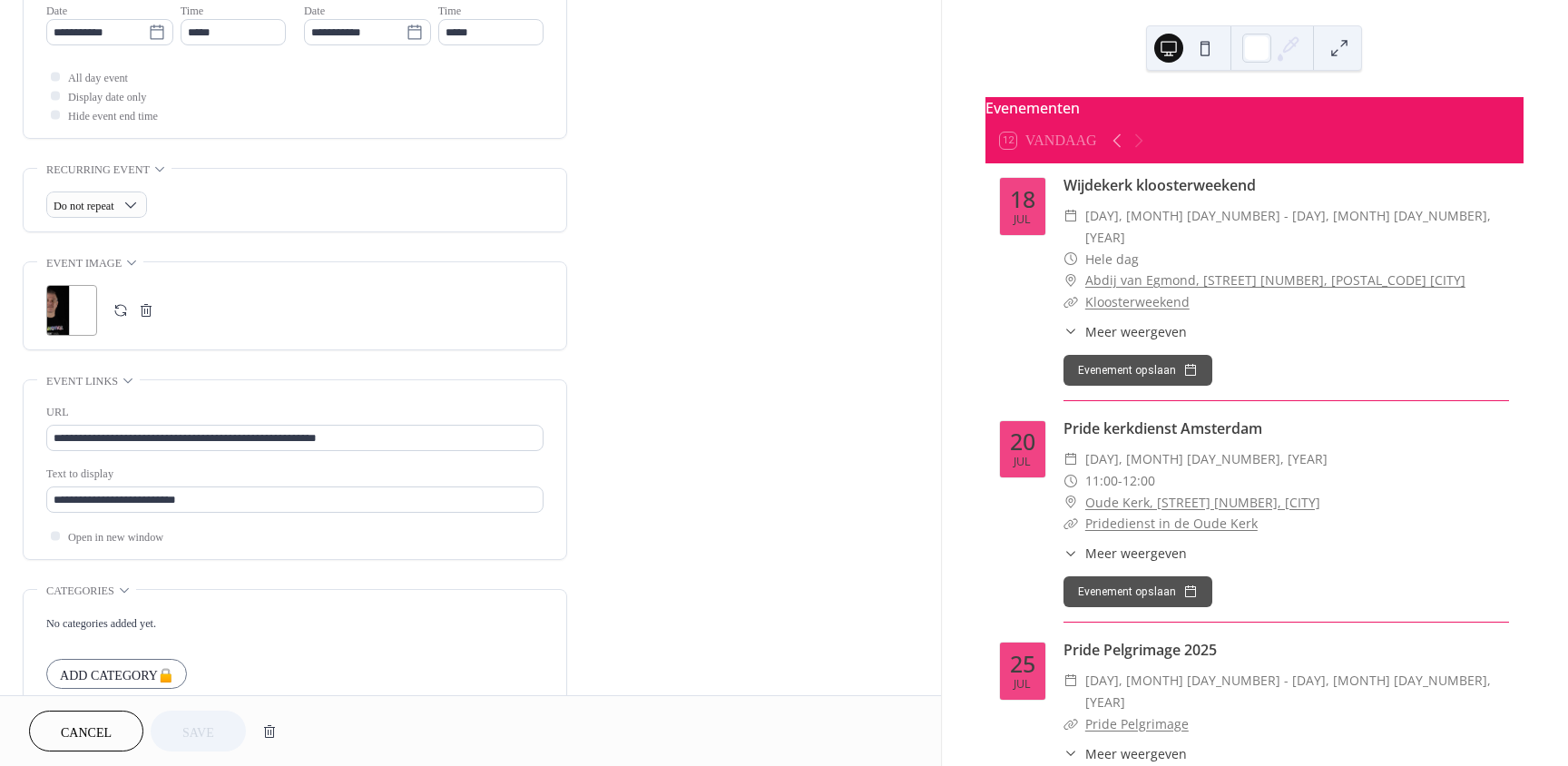 click at bounding box center [121, 310] 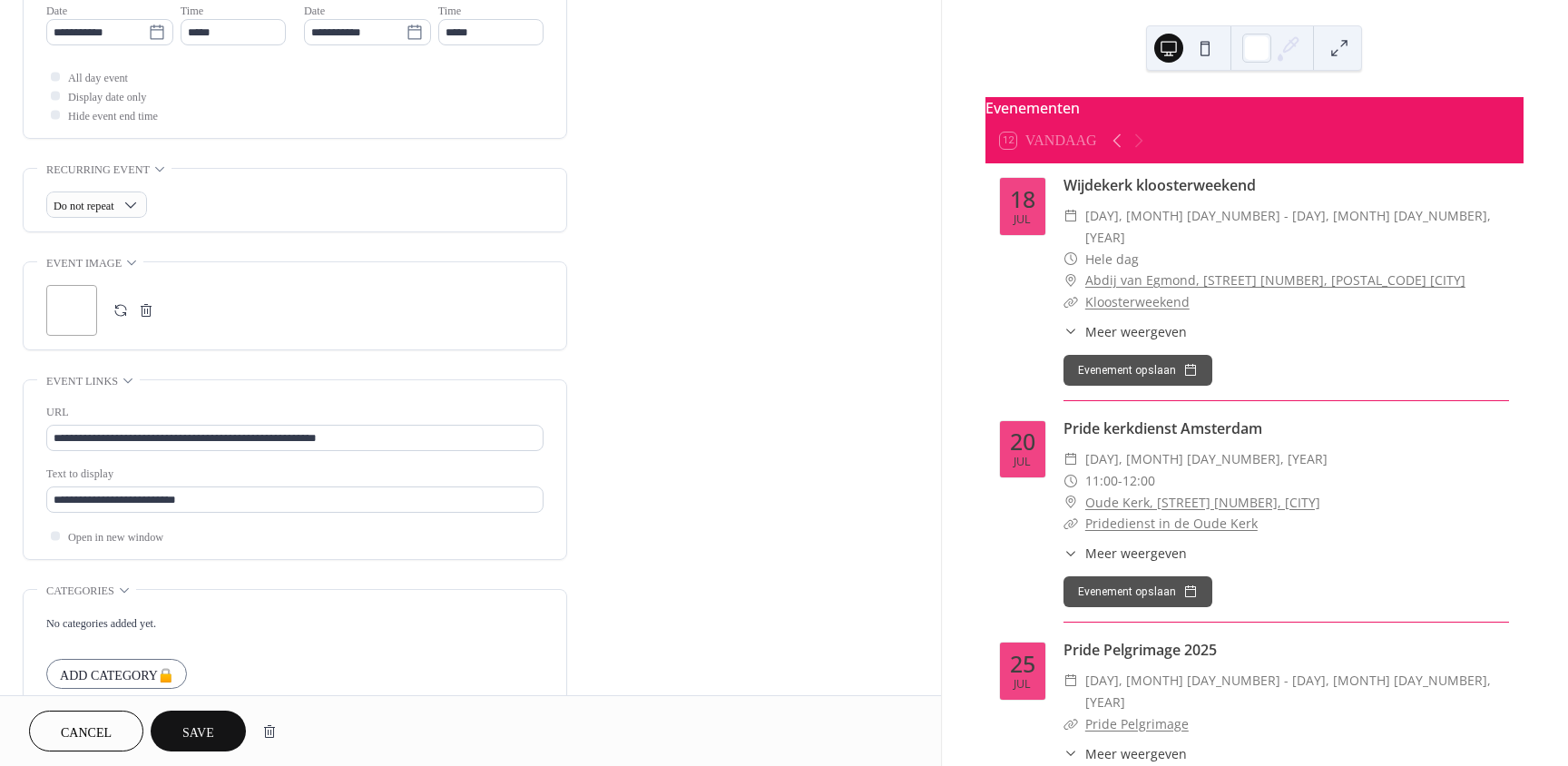click on "Save" at bounding box center (198, 732) 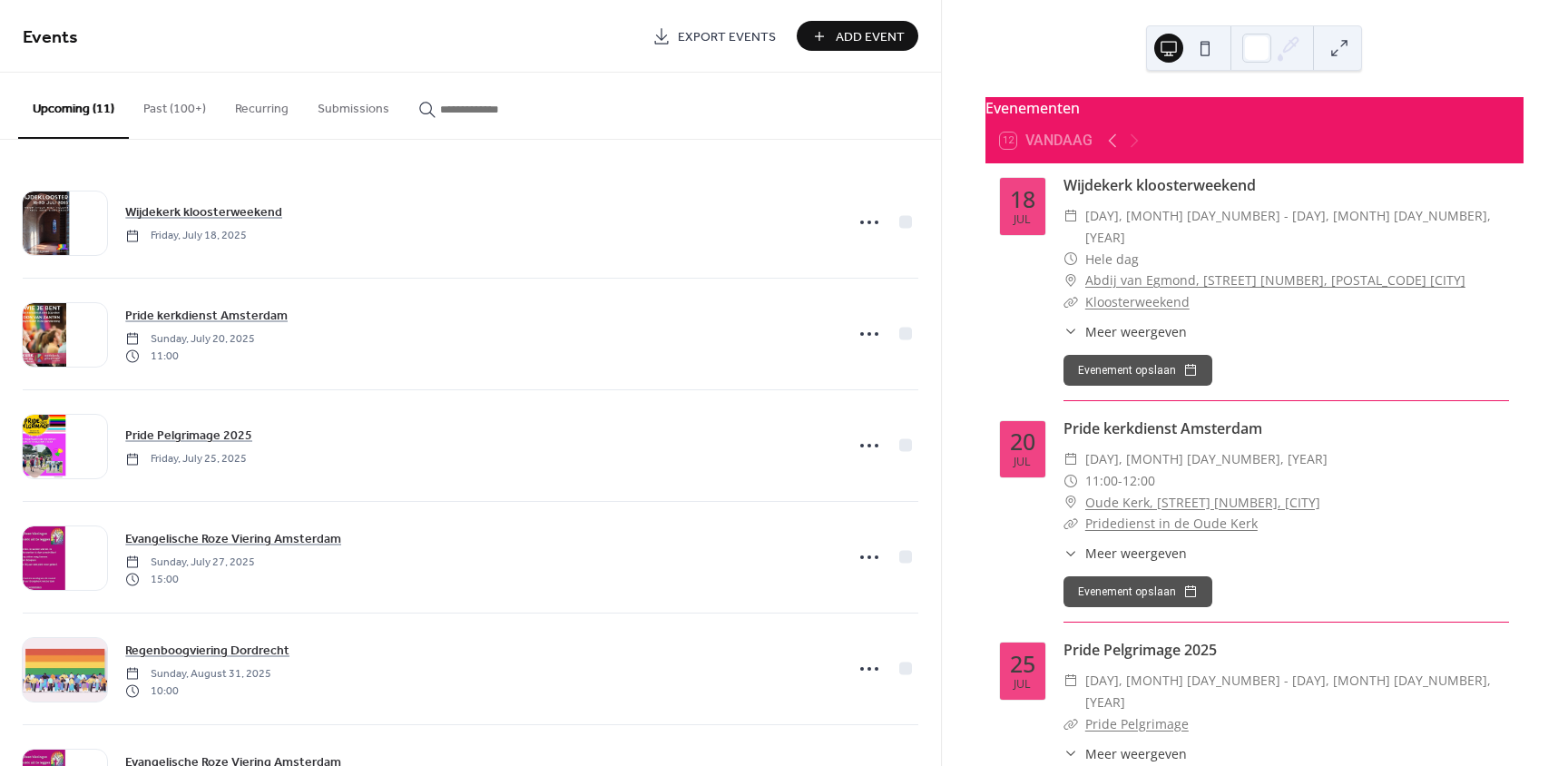 click on "Meer weergeven" at bounding box center [1136, 553] 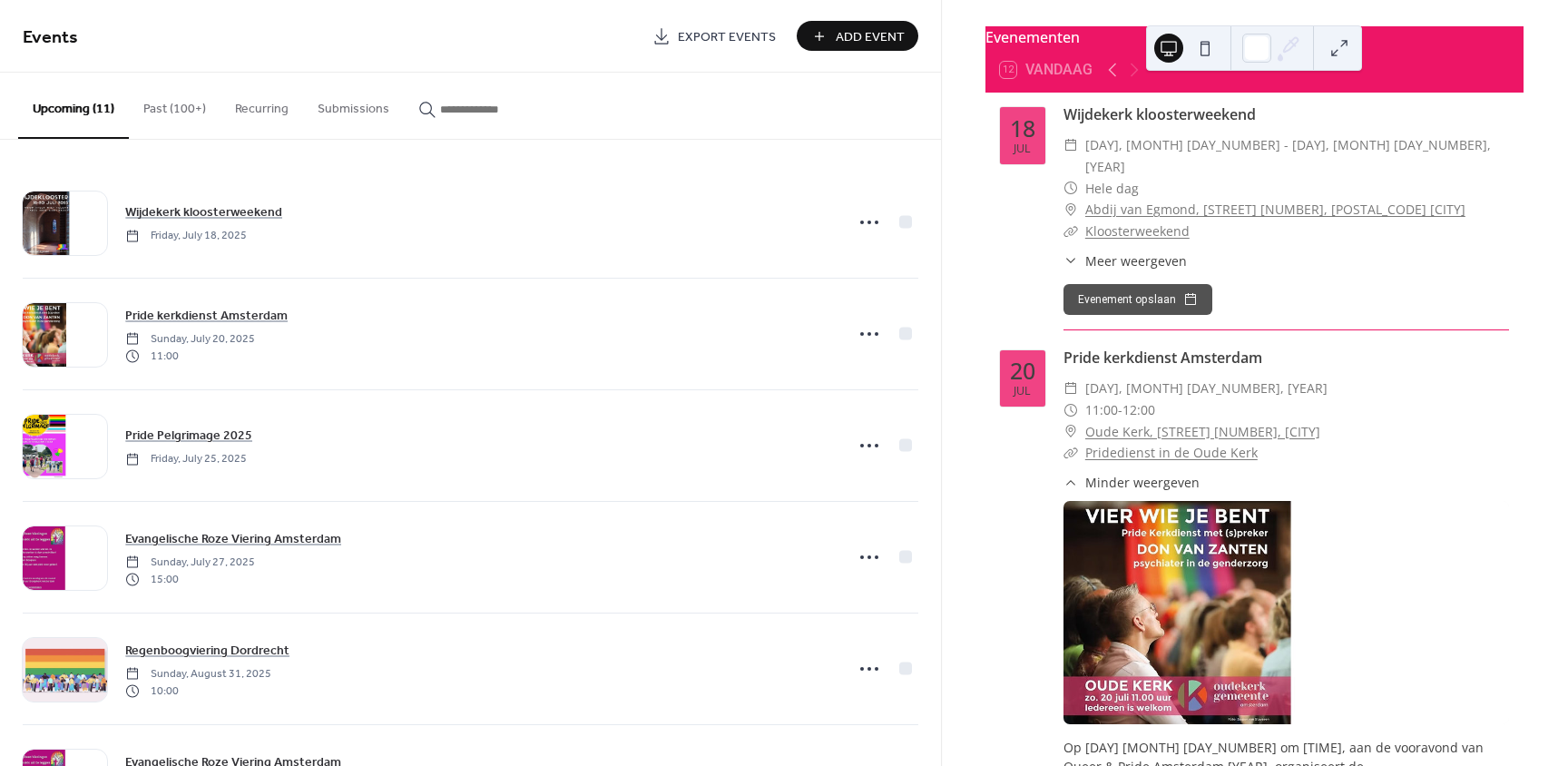 scroll, scrollTop: 272, scrollLeft: 0, axis: vertical 